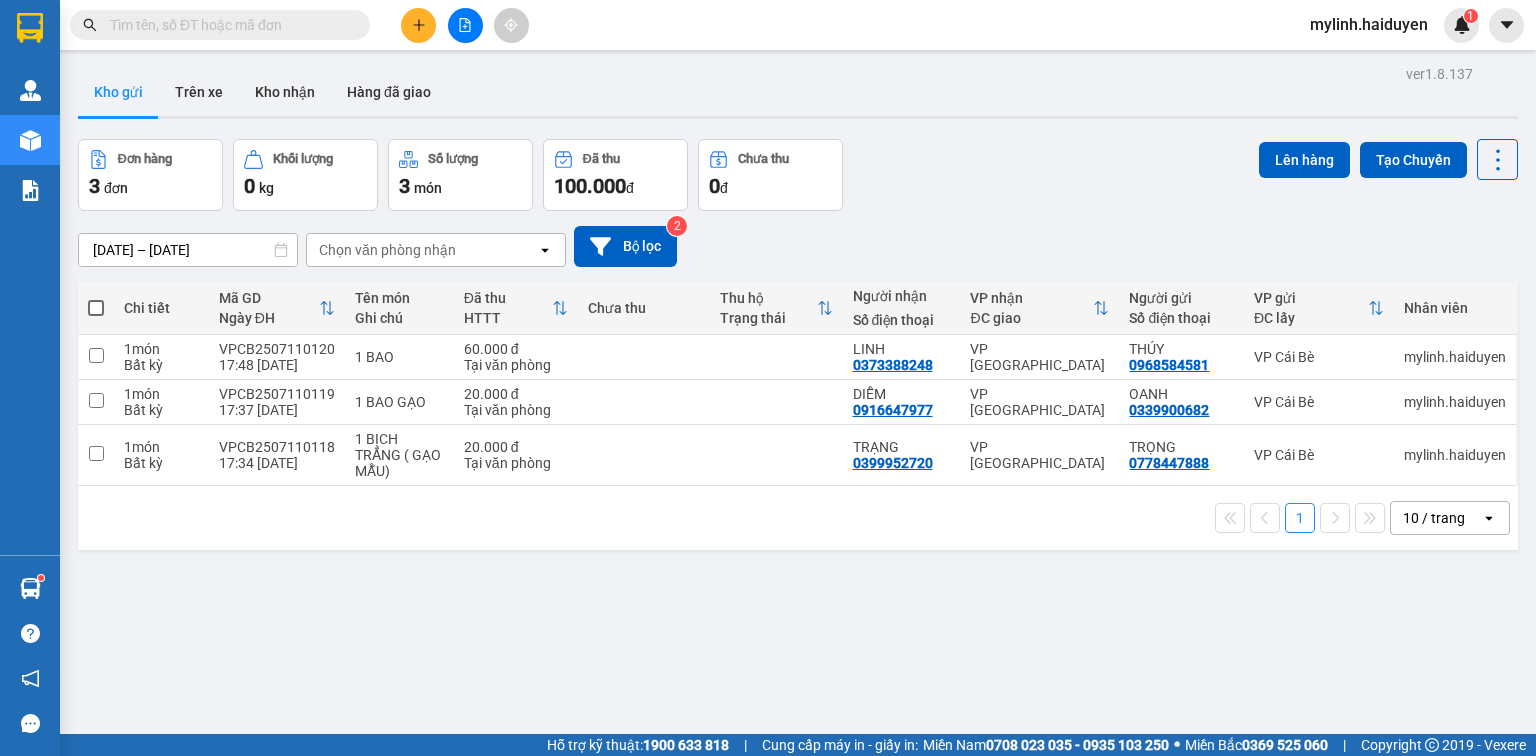 scroll, scrollTop: 0, scrollLeft: 0, axis: both 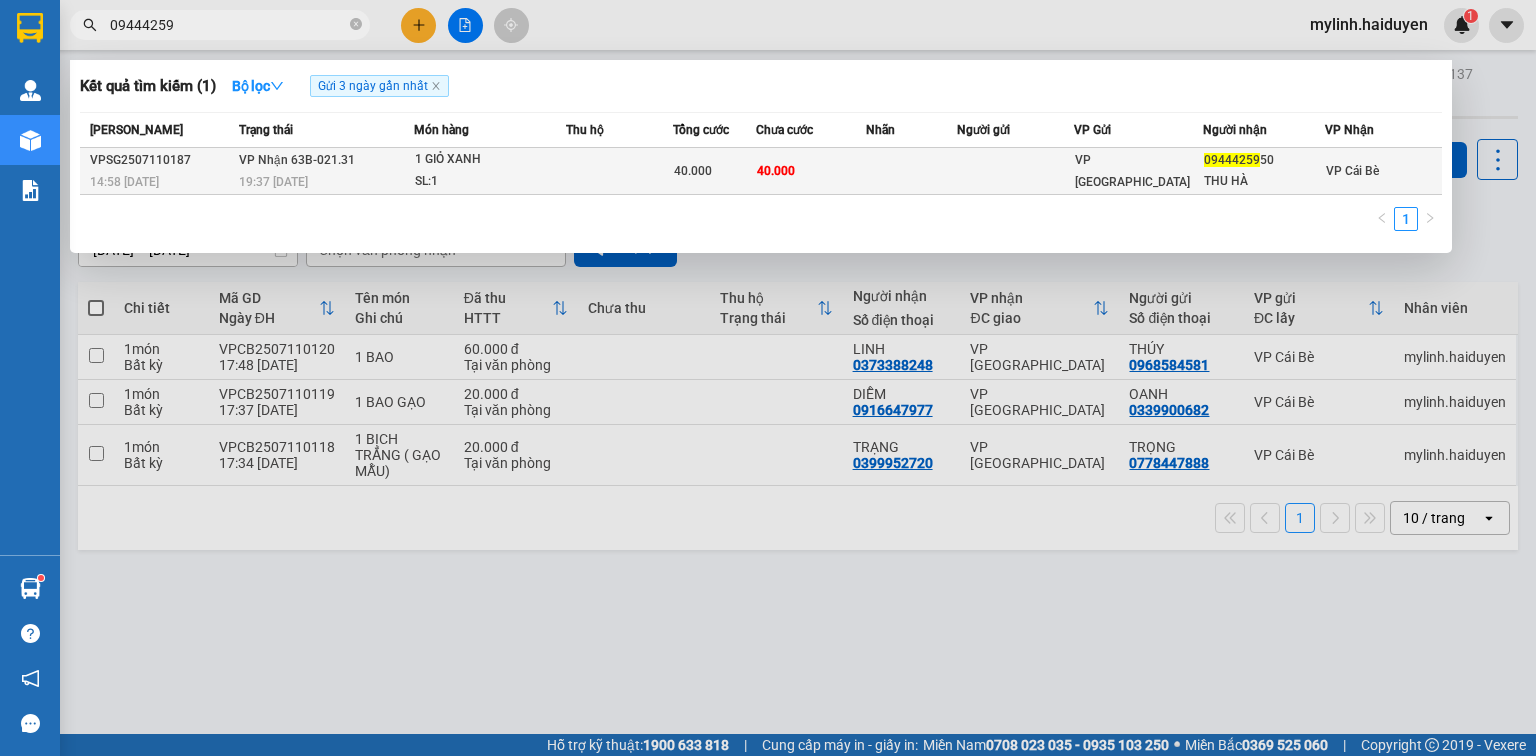 type on "09444259" 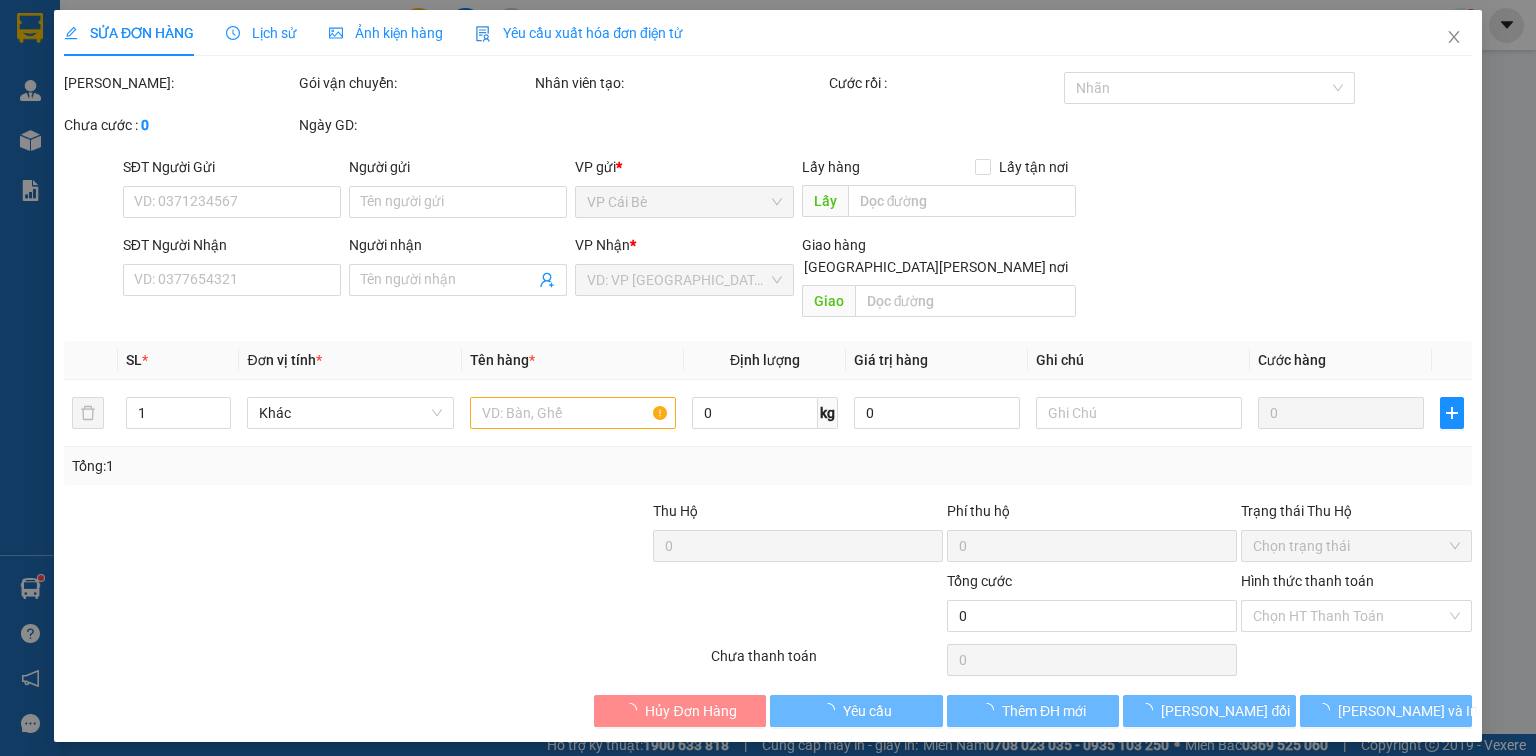 type on "0944425950" 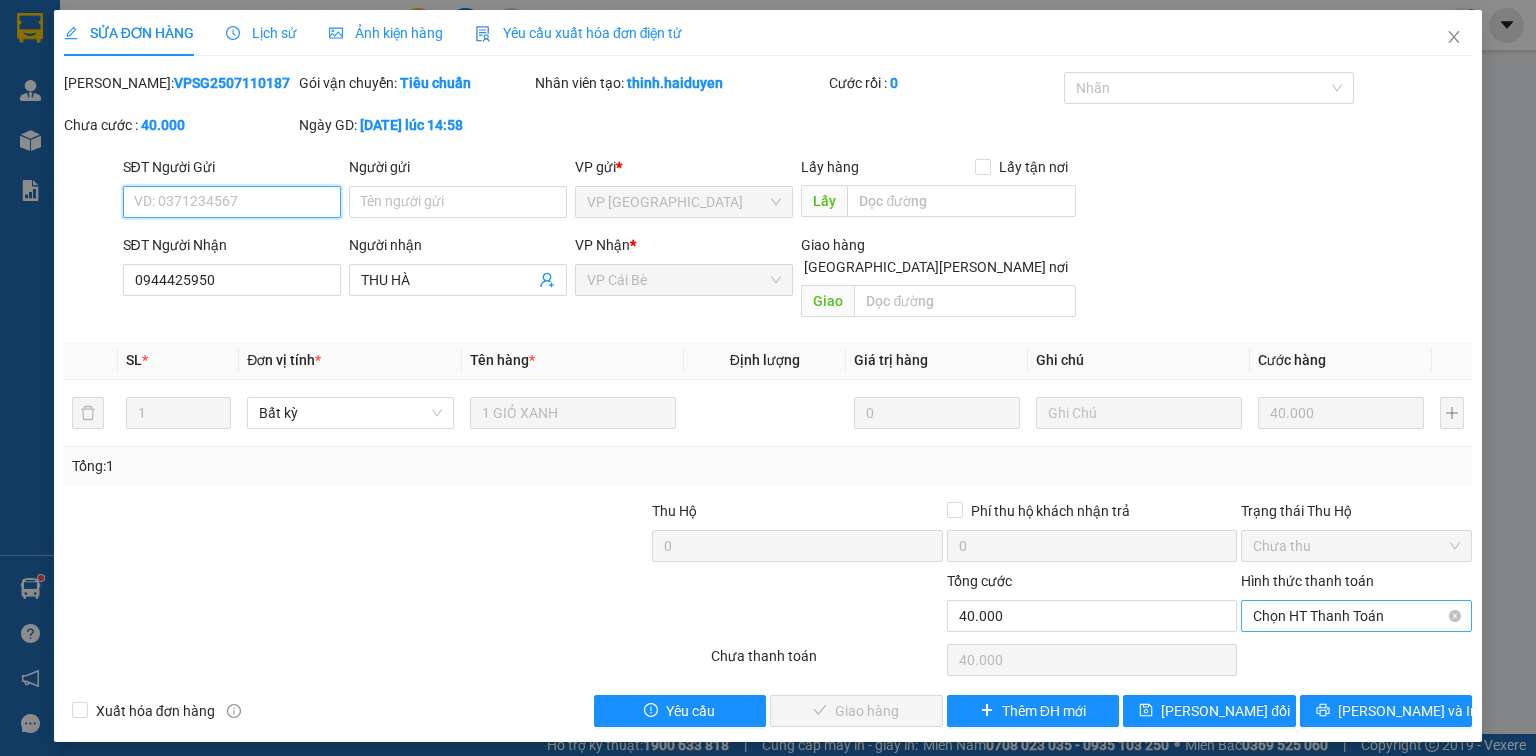 click on "Chọn HT Thanh Toán" at bounding box center (1356, 616) 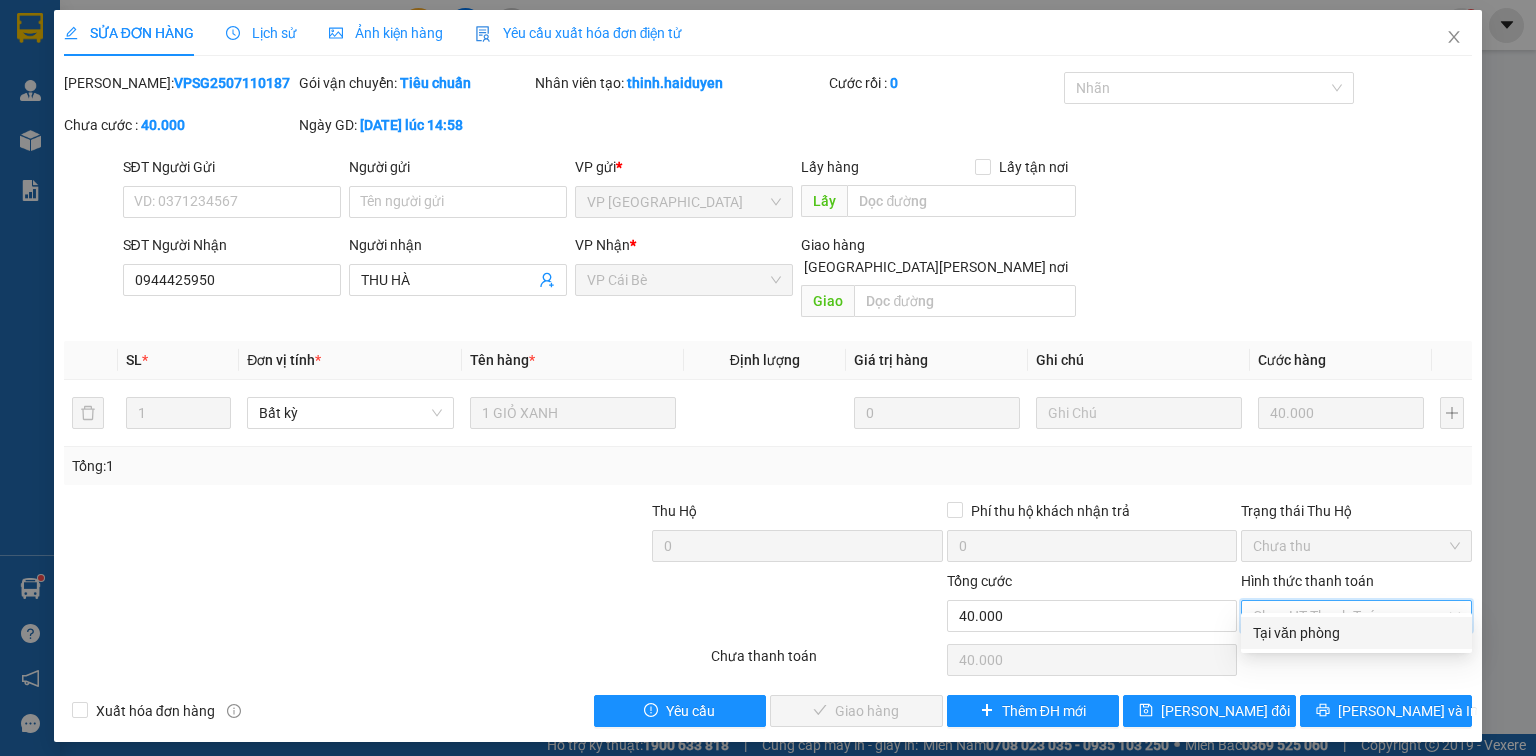click on "Tại văn phòng" at bounding box center [1356, 633] 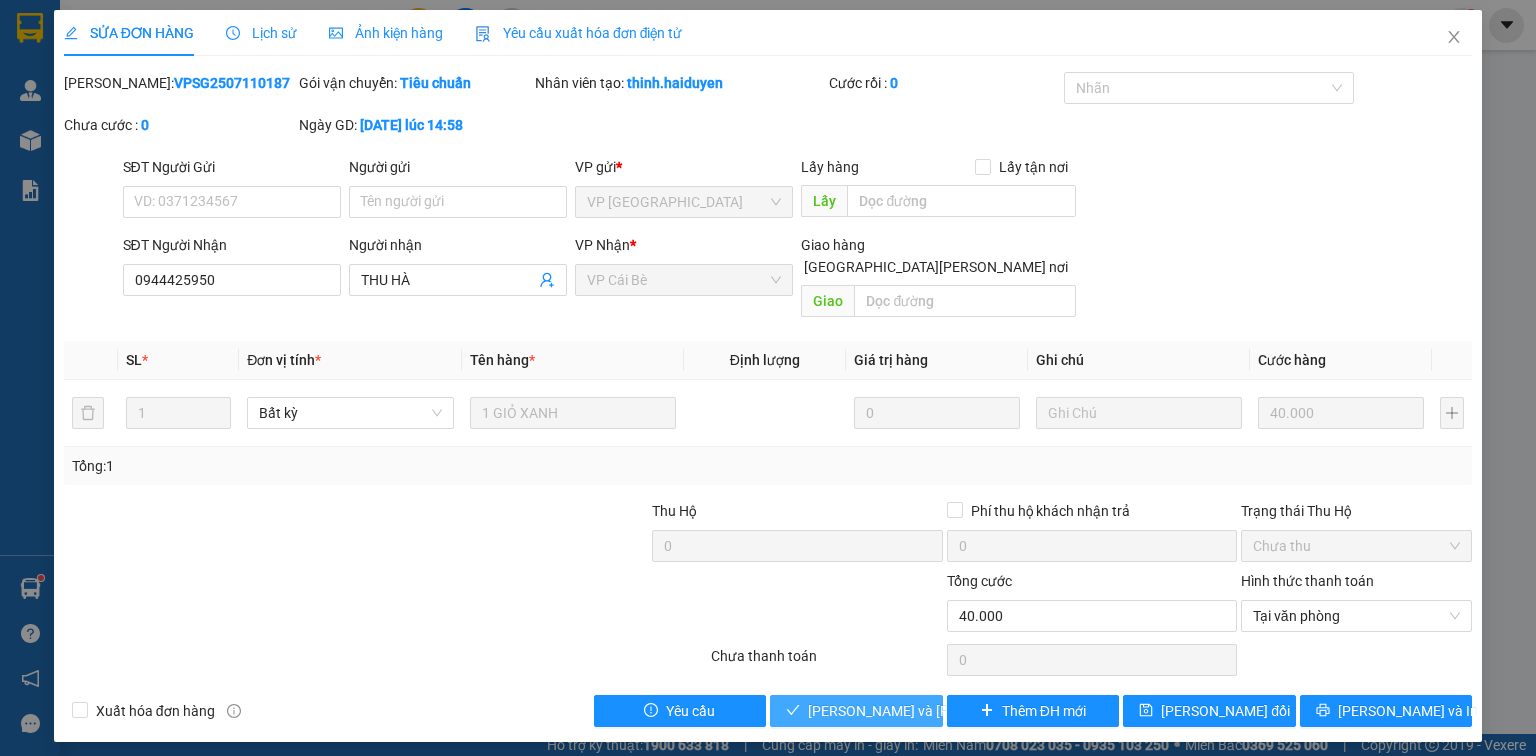 click on "[PERSON_NAME] và [PERSON_NAME] hàng" at bounding box center (943, 711) 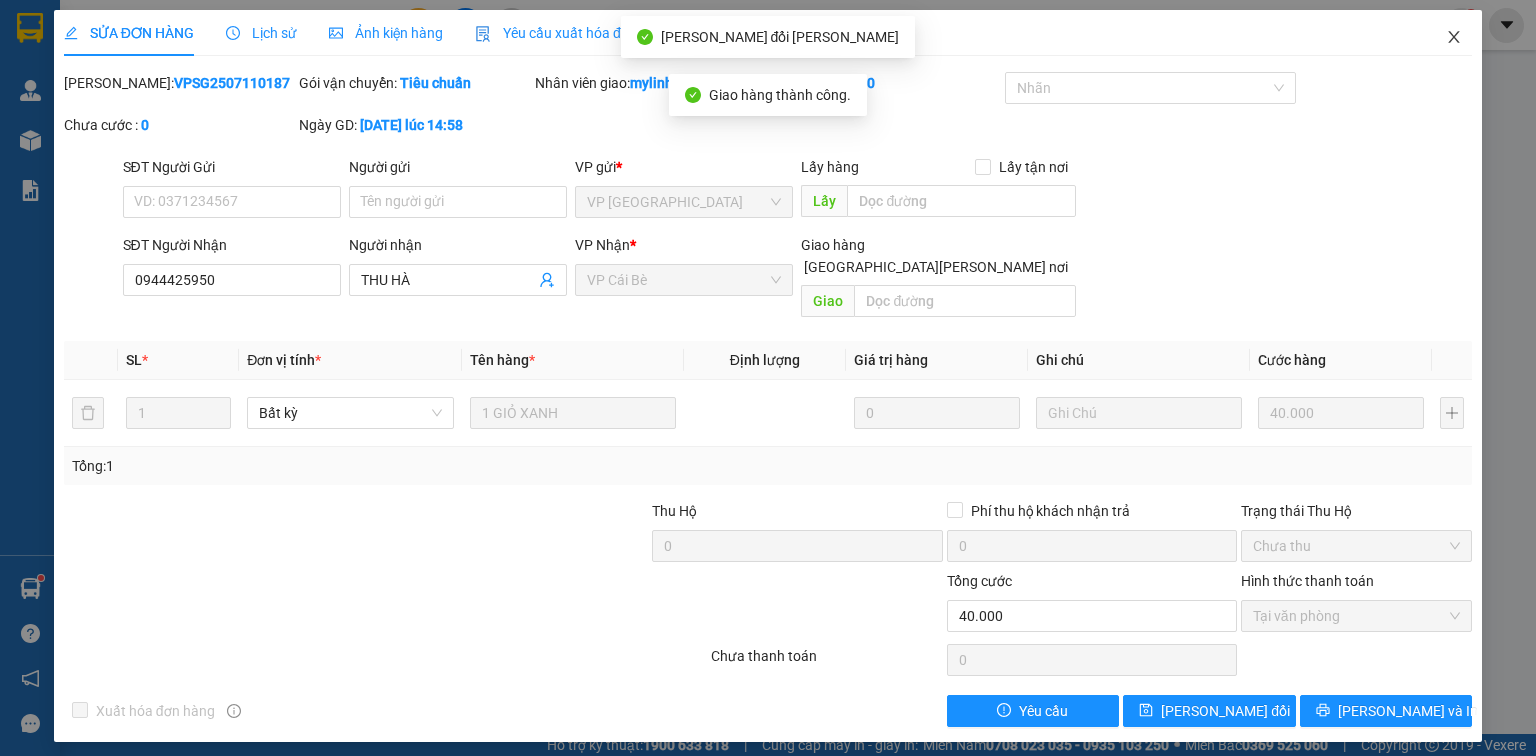 click 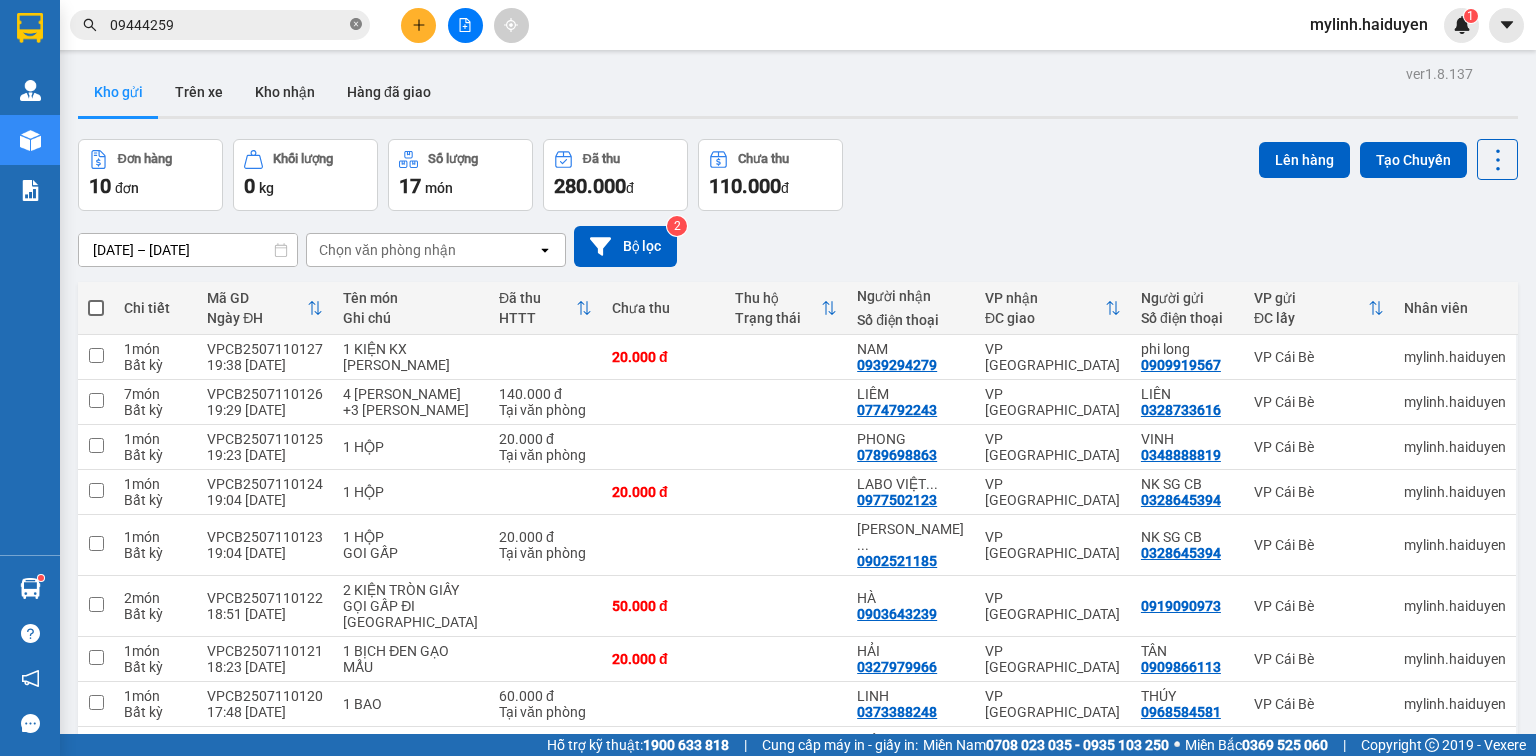 click 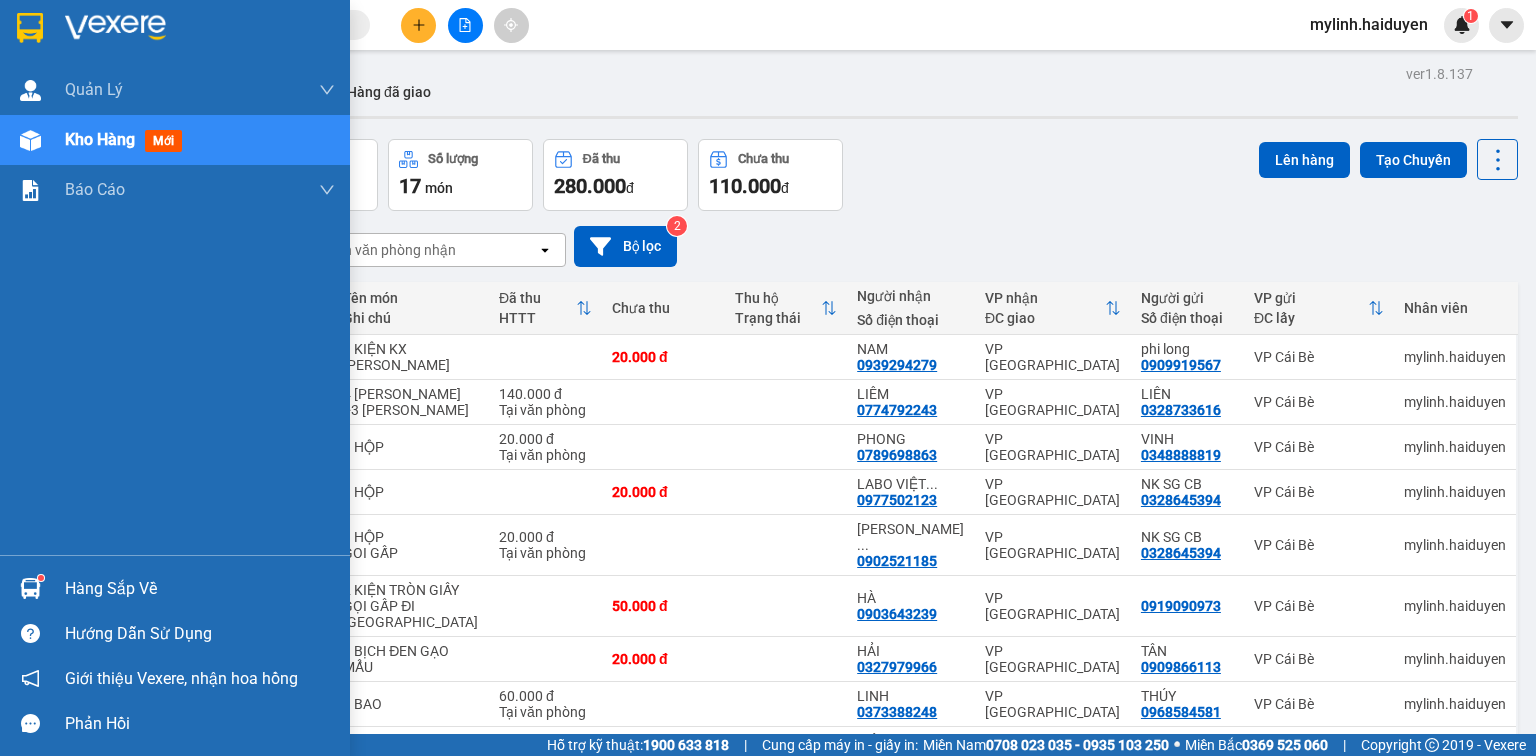 click on "Hàng sắp về" at bounding box center [200, 589] 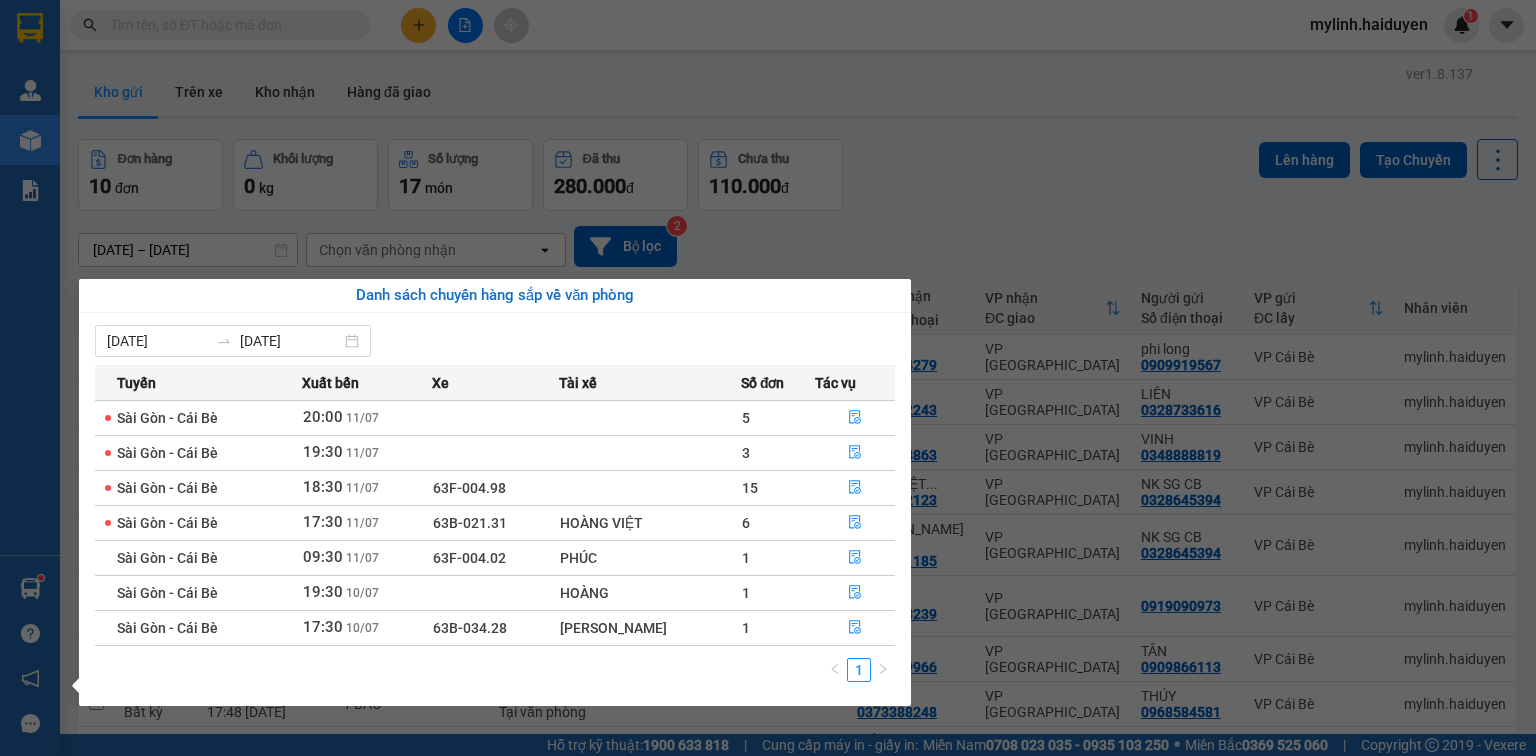 click on "Kết quả [PERSON_NAME] ( 1 )  Bộ lọc  Gửi 3 ngày gần nhất Mã ĐH Trạng thái Món hàng Thu hộ Tổng [PERSON_NAME] [PERSON_NAME] Người gửi VP Gửi Người [PERSON_NAME] [PERSON_NAME] VPSG2507110187 14:58 [DATE] [PERSON_NAME]   63B-021.31 19:37 [DATE] 1 GIỎ XANH SL:  1 40.000 40.000 VP [GEOGRAPHIC_DATA] 0944425950 THU HÀ VP Cái Bè 1 [PERSON_NAME].haiduyen 1     [PERSON_NAME] [PERSON_NAME] thu hộ     Kho hàng mới     [PERSON_NAME] [PERSON_NAME] [PERSON_NAME] ([PERSON_NAME]) [PERSON_NAME] số tạo đơn theo VP gửi ([PERSON_NAME]) Hàng sắp về [PERSON_NAME] [PERSON_NAME] [PERSON_NAME] [PERSON_NAME], [PERSON_NAME] hồng [PERSON_NAME] [PERSON_NAME] mềm hỗ trợ bạn tốt chứ? ver  1.8.137 Kho gửi Trên xe [PERSON_NAME] Hàng đã [PERSON_NAME] hàng 10 đơn [PERSON_NAME] 0 kg Số [PERSON_NAME] 17 món Đã thu 280.000  [PERSON_NAME] thu 110.000  đ Lên hàng Tạo Chuyến [DATE] – [DATE] Press the down arrow key to interact with the calendar and select a date. Press the escape button to close the calendar. Chọn văn [PERSON_NAME]" at bounding box center (768, 378) 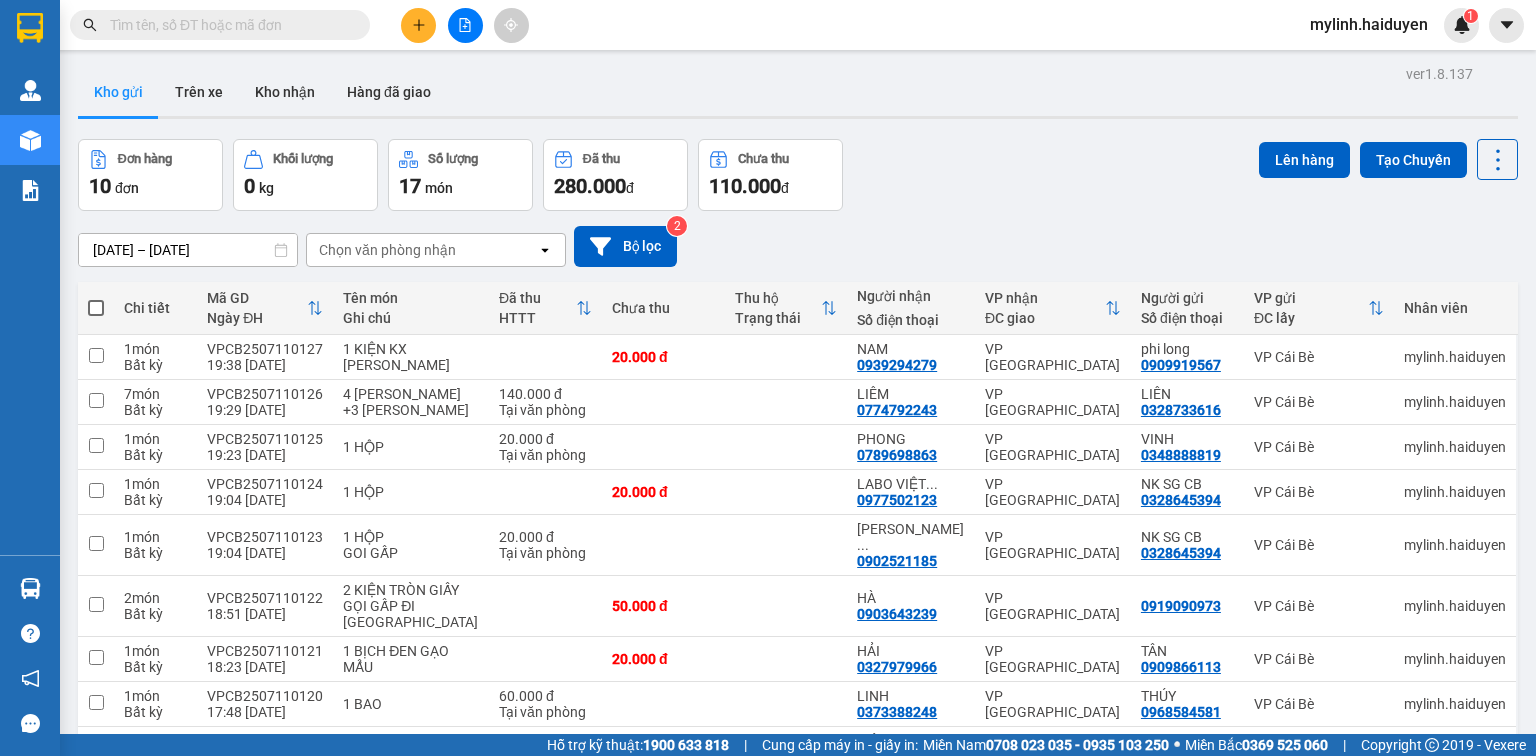 click at bounding box center [228, 25] 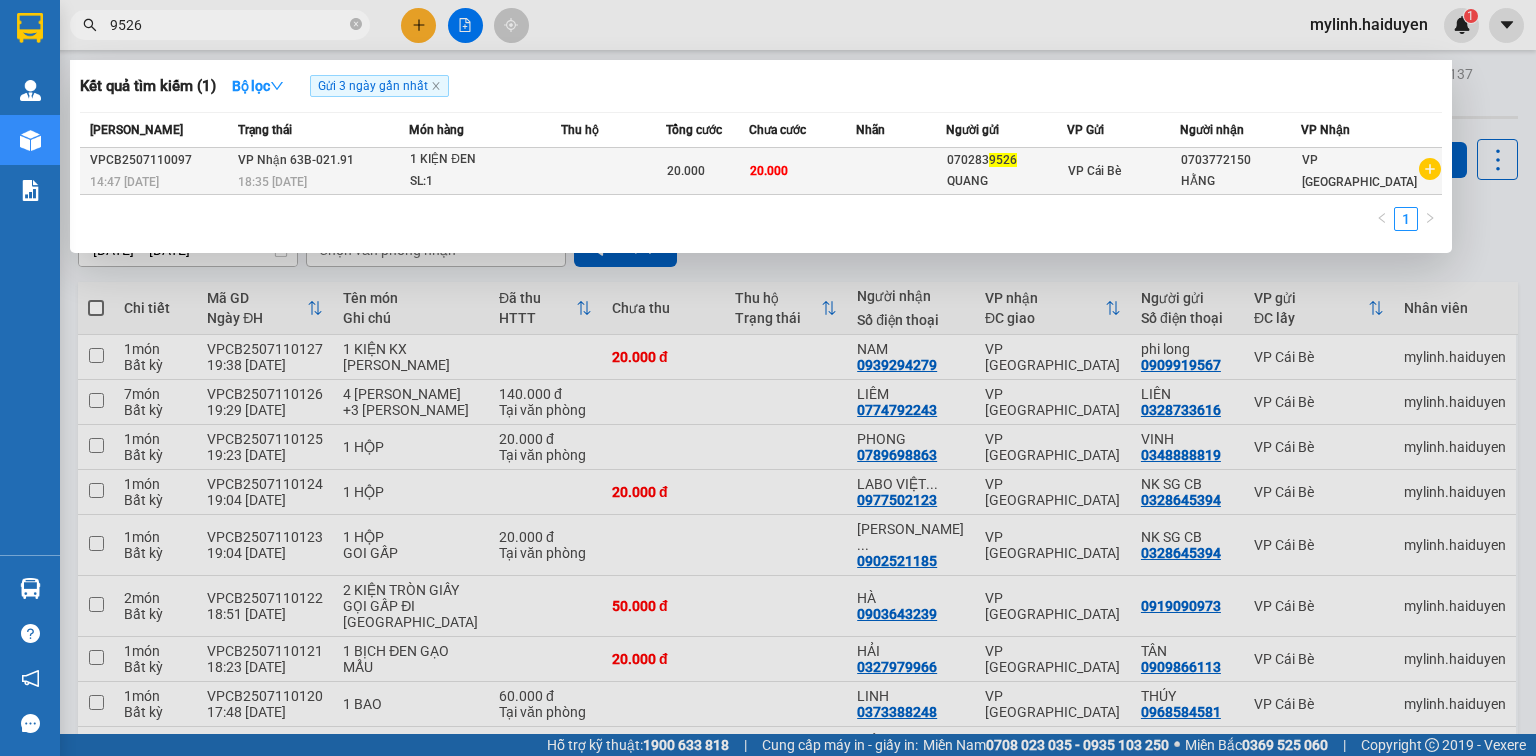 type on "9526" 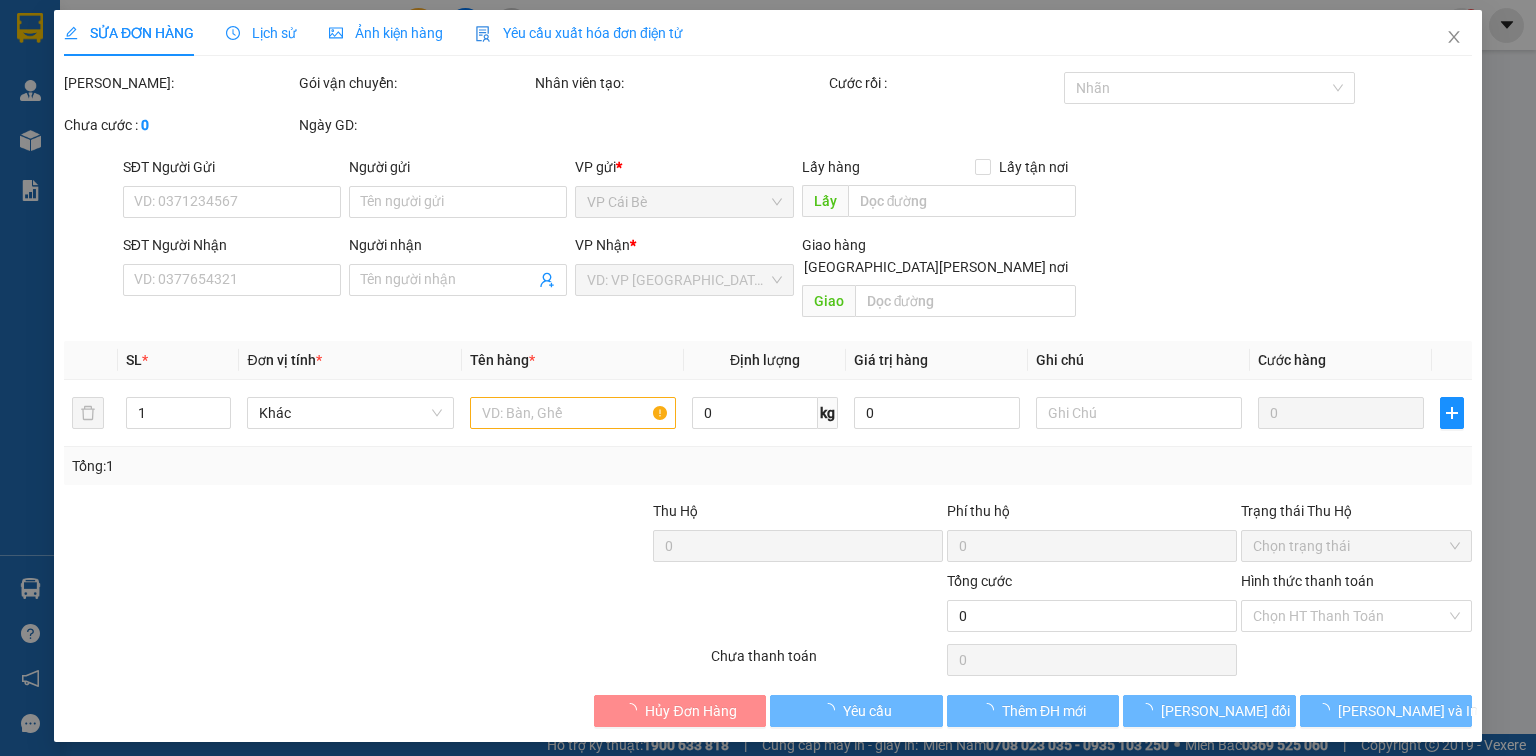 type on "0702839526" 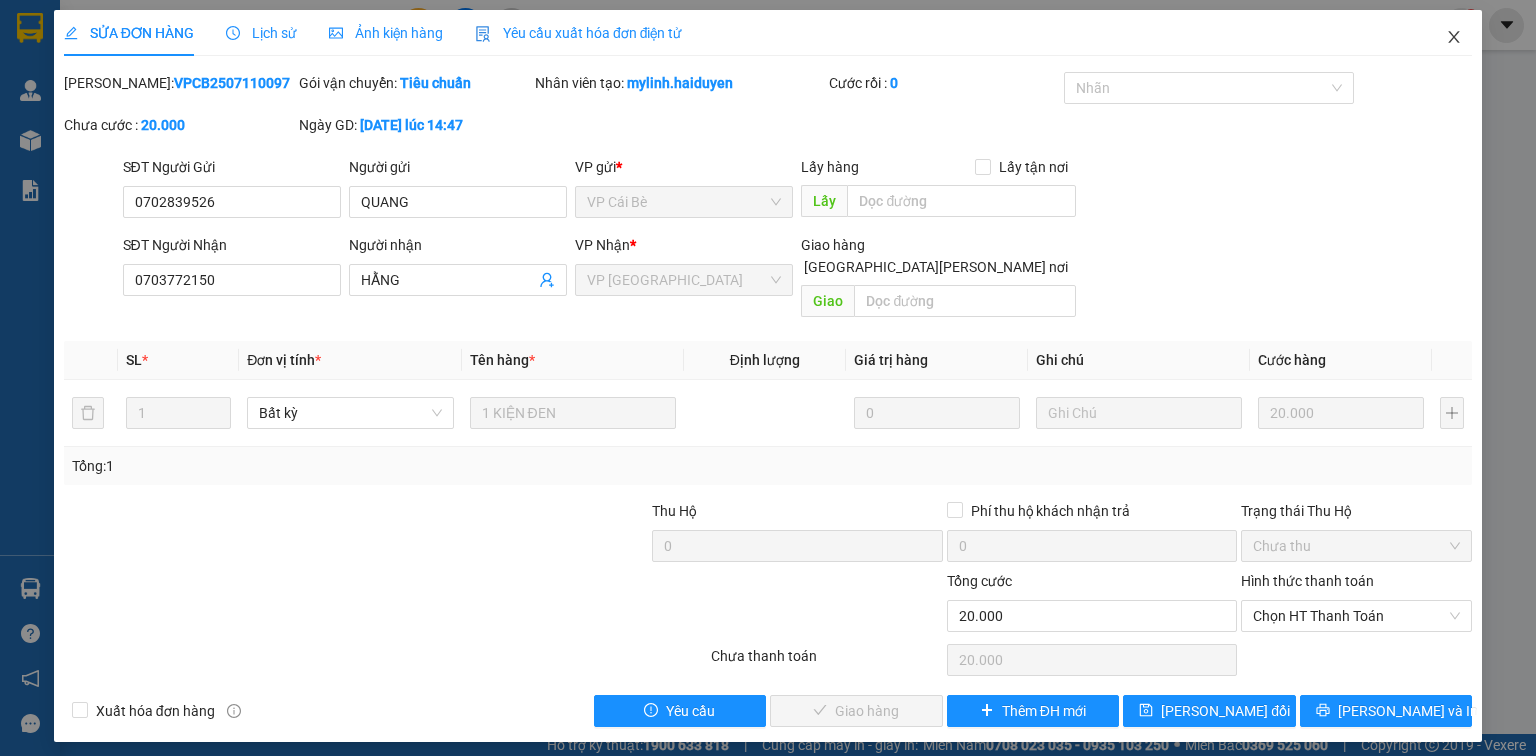 click 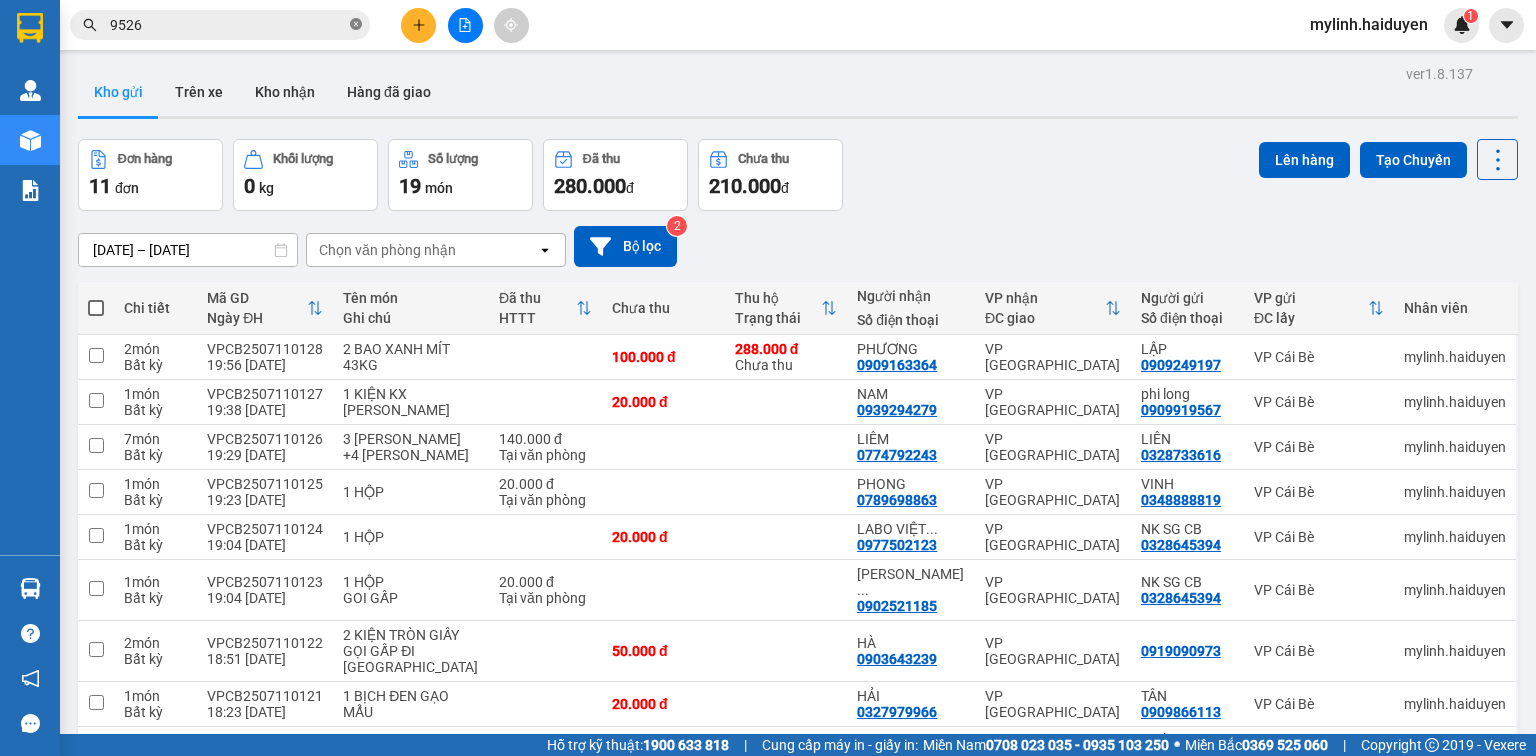 click 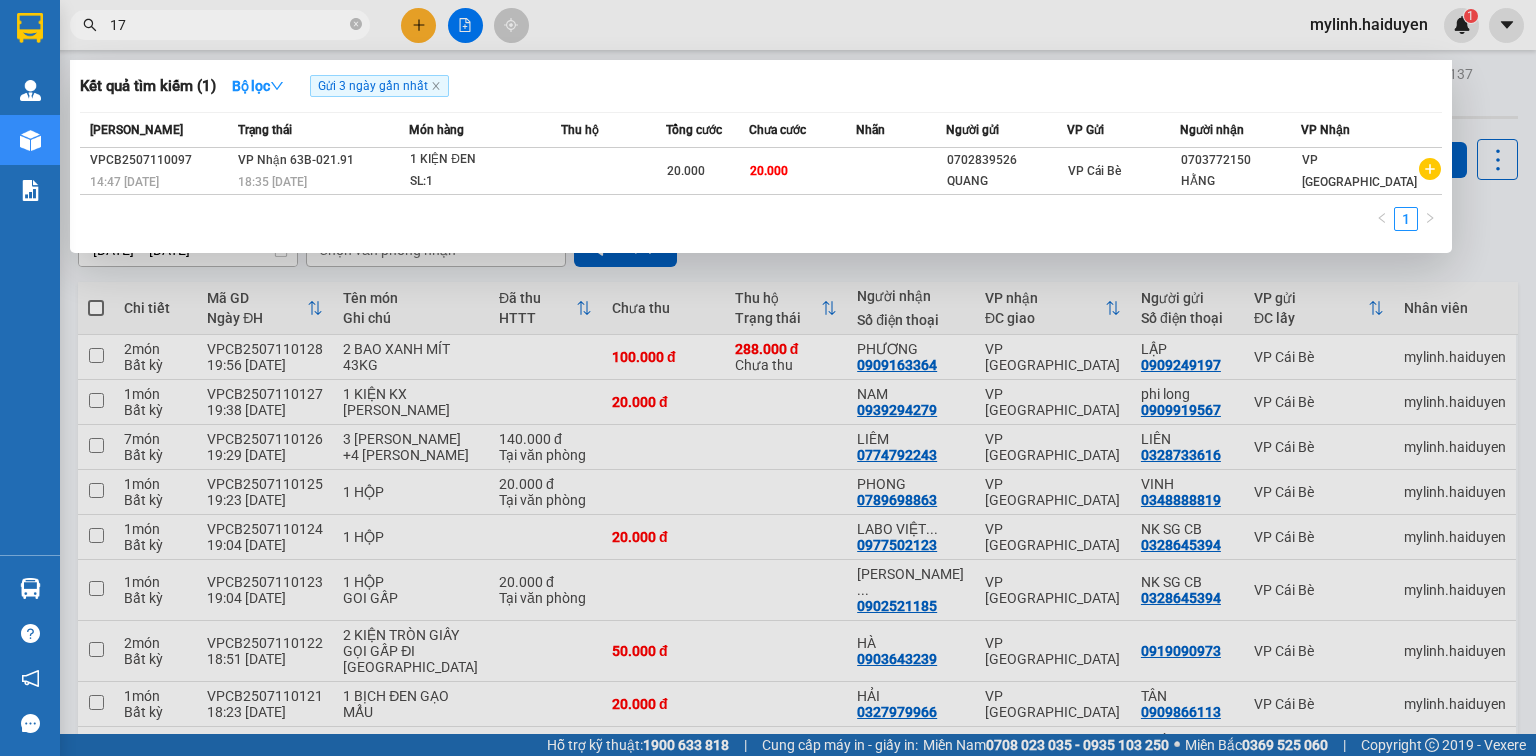 type on "178" 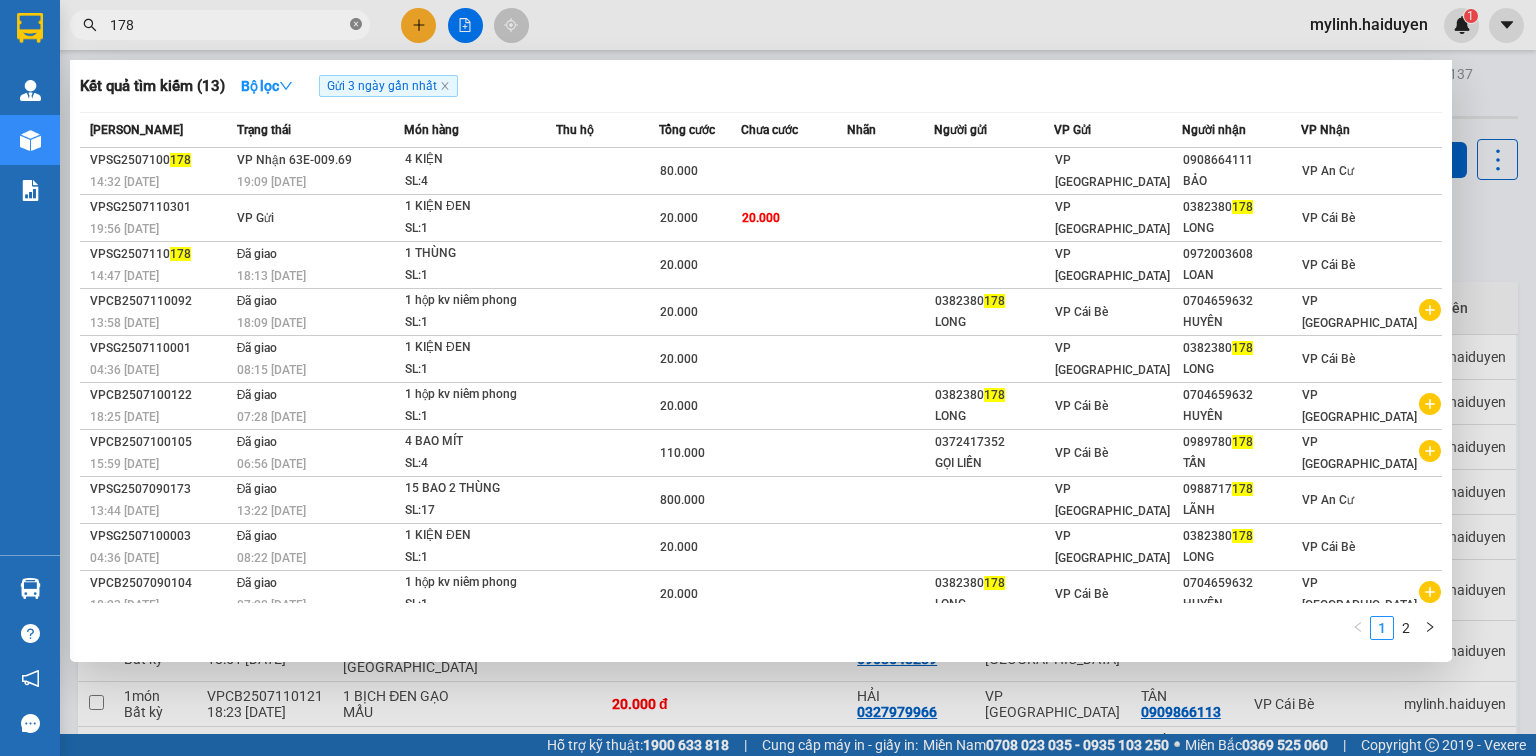 click 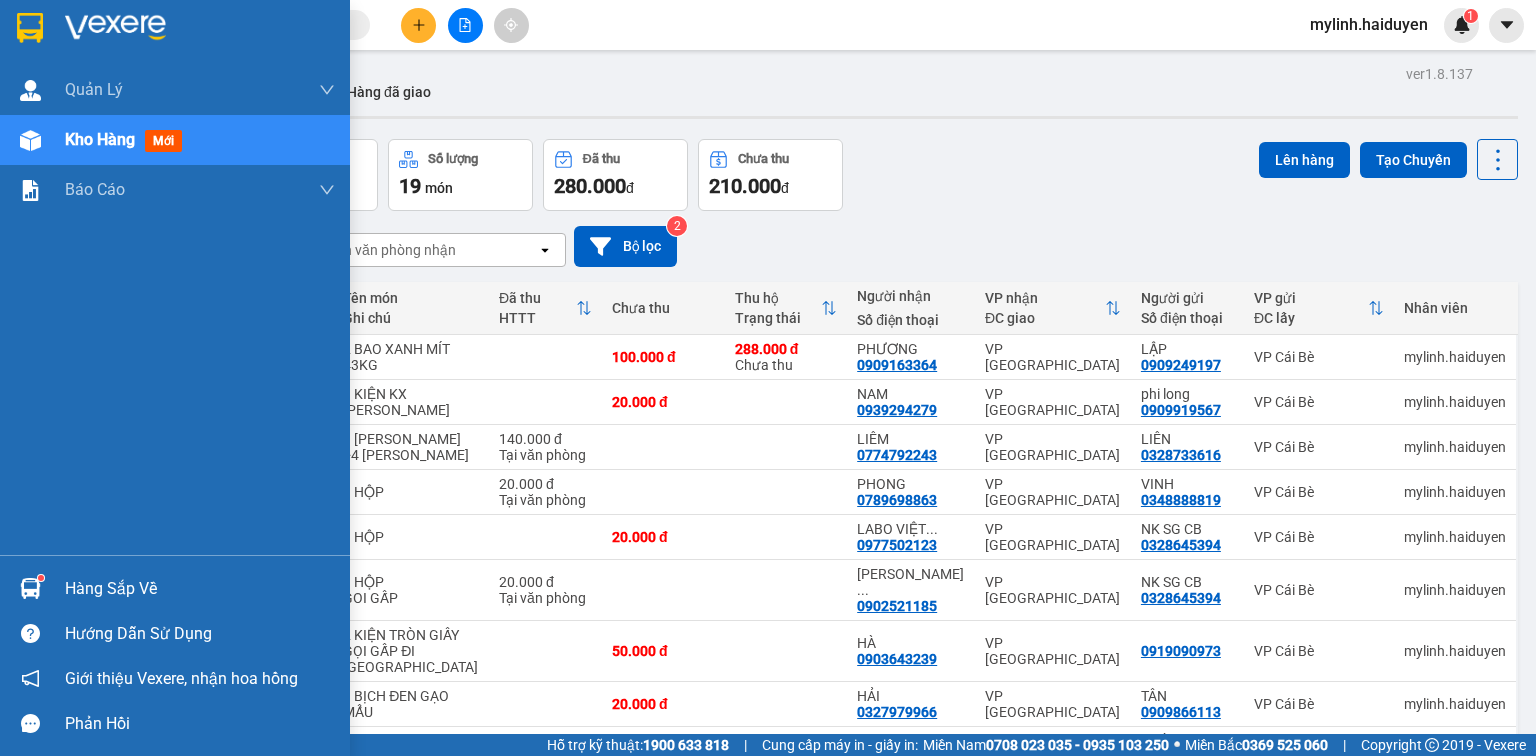 click on "Hàng sắp về" at bounding box center (200, 589) 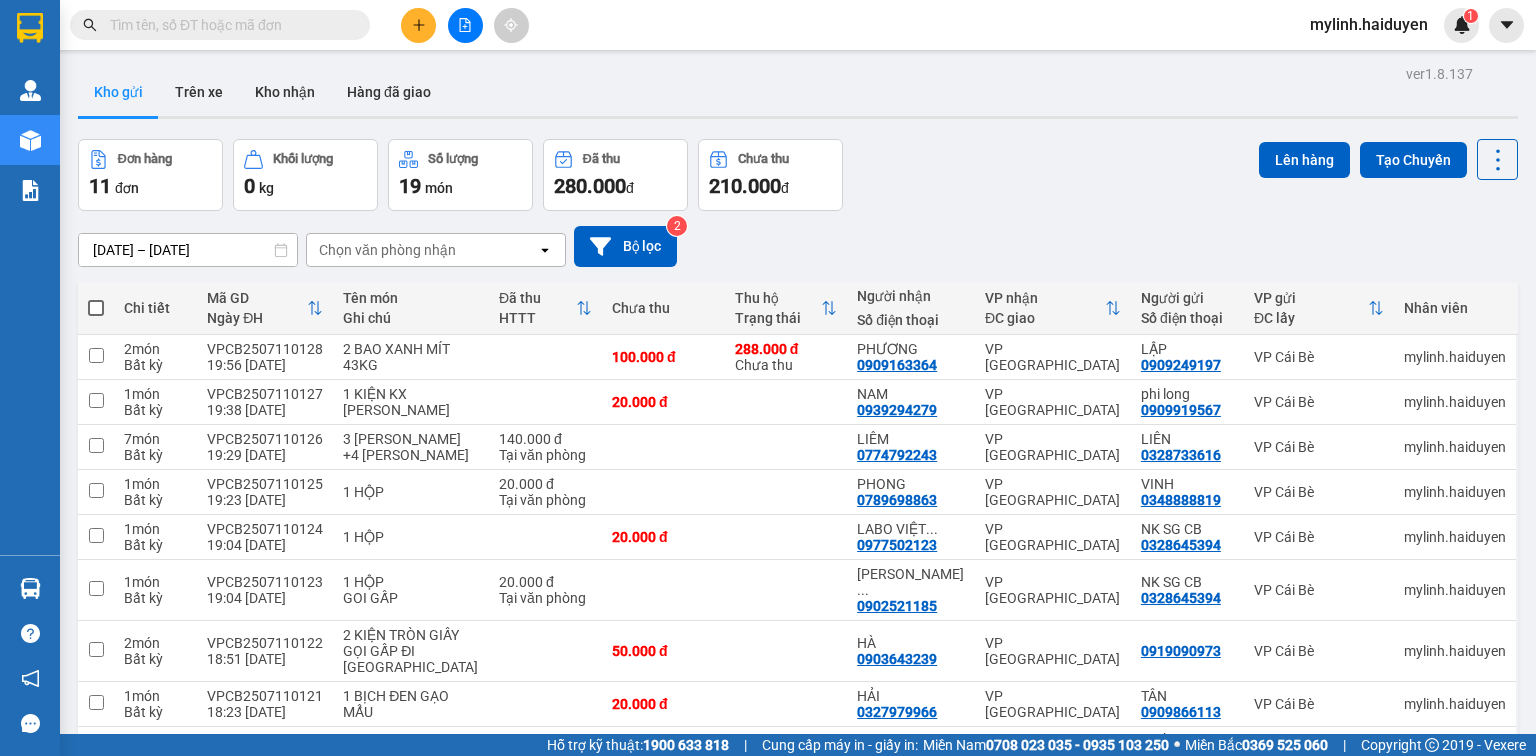 click on "Kết quả [PERSON_NAME] ( 13 )  Bộ lọc  Gửi 3 ngày gần nhất Mã ĐH Trạng thái Món hàng Thu hộ Tổng [PERSON_NAME] [PERSON_NAME] Người gửi VP Gửi Người [PERSON_NAME] [PERSON_NAME] VPSG2507100178 14:32 [DATE] [PERSON_NAME]   63E-009.69 19:09 [DATE] 4 [PERSON_NAME]:  4 80.000 VP [GEOGRAPHIC_DATA] 0908664111 BẢO  VP An Cư VPSG2507110301 19:56 [DATE] VP Gửi   1 KIỆN ĐEN SL:  1 20.000 20.000 VP [GEOGRAPHIC_DATA] LONG VP Cái Bè VPSG2507110178 14:47 [DATE] Đã giao   18:13 [DATE] 1 [PERSON_NAME]:  1 20.000 VP [GEOGRAPHIC_DATA] 0972003608 LOAN VP Cái Bè VPCB2507110092 13:58 [DATE] Đã giao   18:09 [DATE] 1 hộp kv niêm [PERSON_NAME]:  1 20.000 0382380178 LONG VP Cái Bè 0704659632 [PERSON_NAME] VP [GEOGRAPHIC_DATA] VPSG2507110001 04:36 [DATE] Đã giao   08:15 [DATE] 1 KIỆN ĐEN SL:  1 20.000 VP [GEOGRAPHIC_DATA] LONG VP Cái Bè VPCB2507100122 18:25 [DATE] Đã giao   07:28 [DATE] 1 hộp kv niêm [PERSON_NAME]:  1 20.000 0382380178 LONG VP Cái Bè 0704659632 [PERSON_NAME] VP [GEOGRAPHIC_DATA] VPCB2507100105 15:59 [DATE]   SL:" at bounding box center [768, 378] 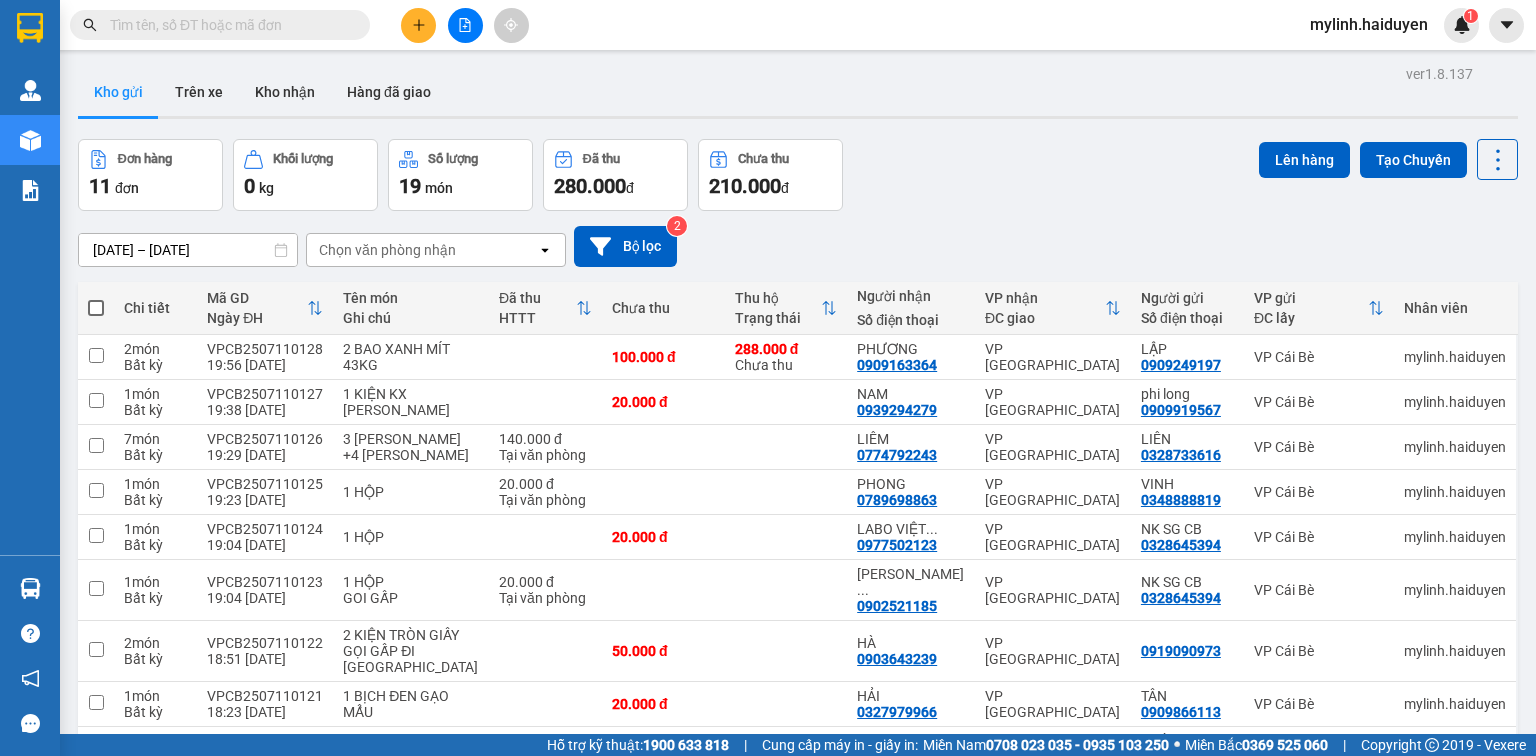 click at bounding box center [228, 25] 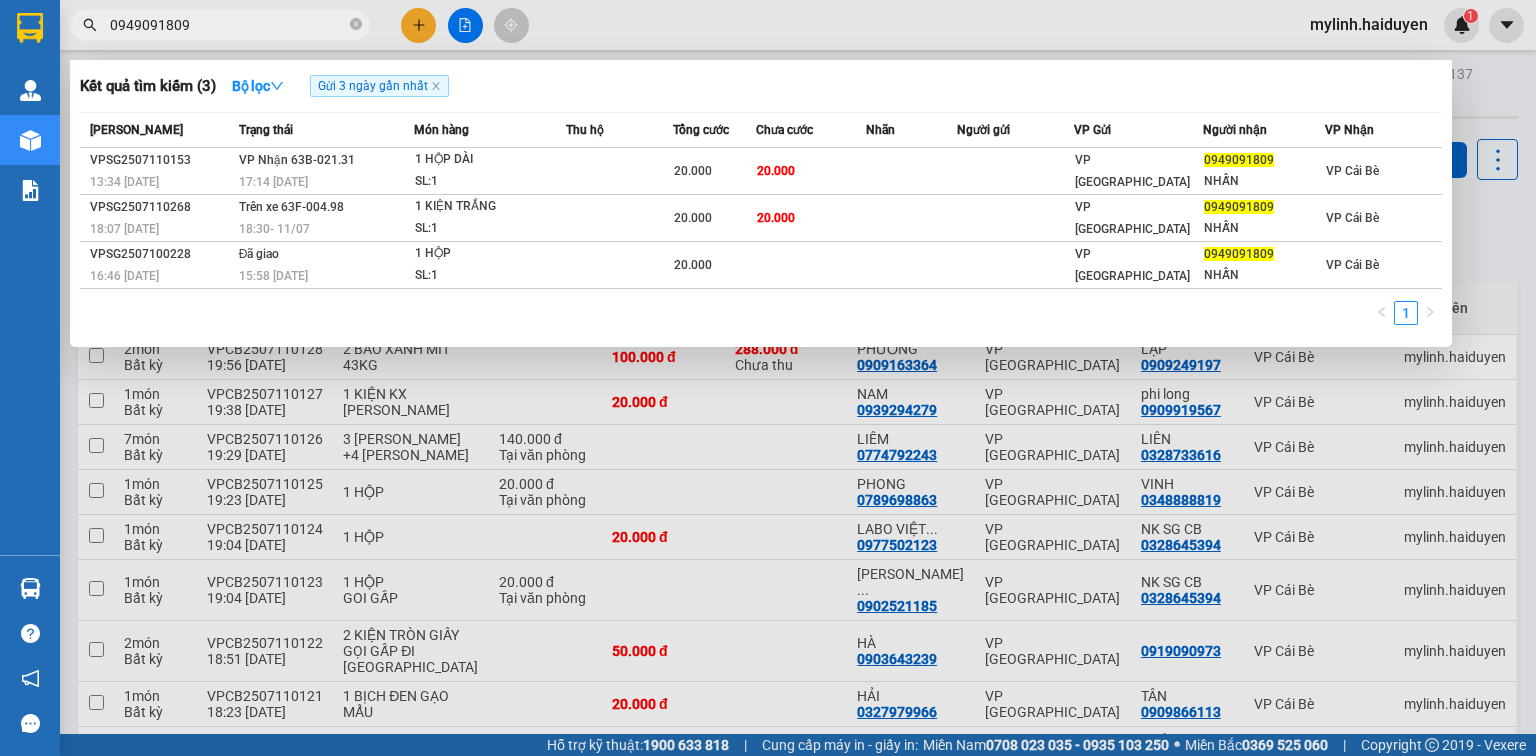 type on "0949091809" 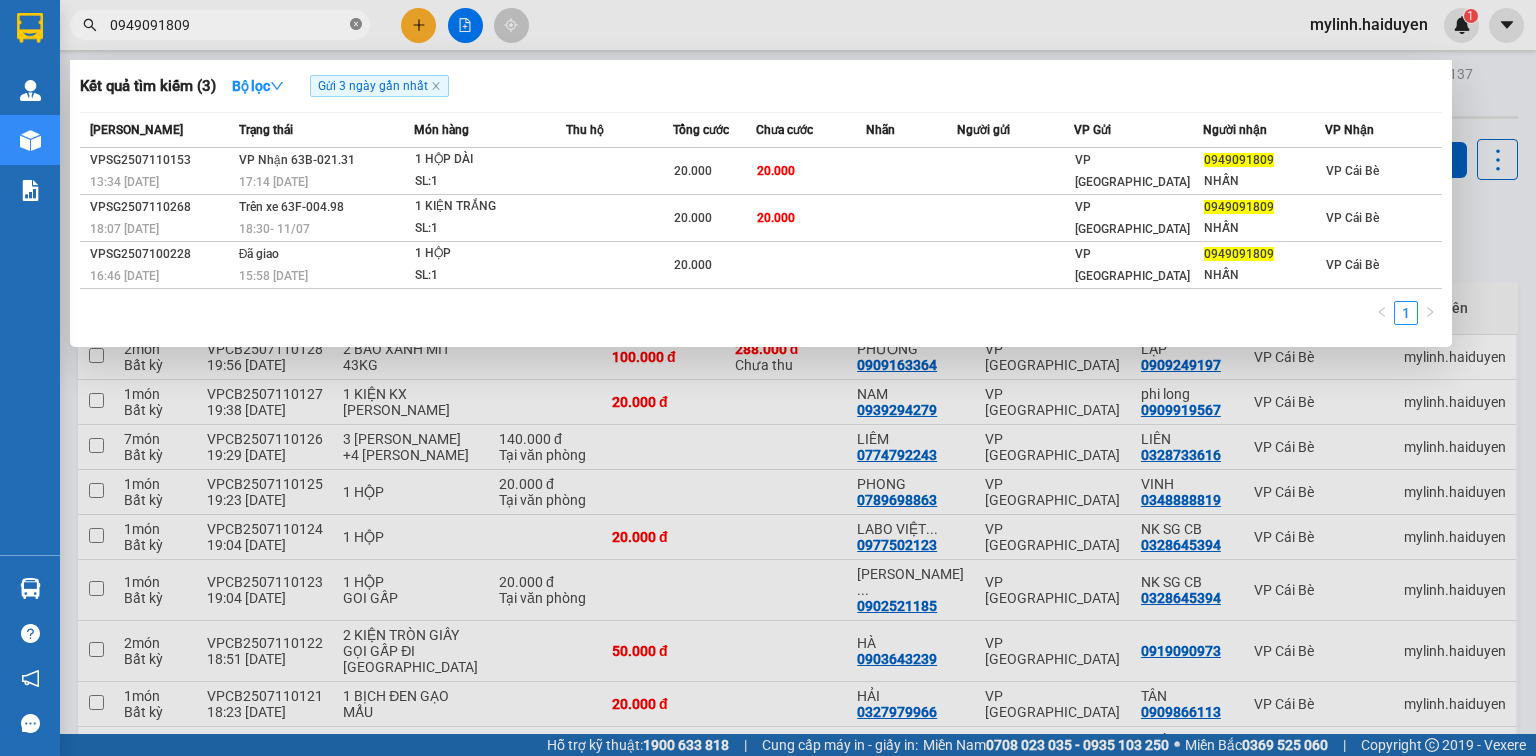 click 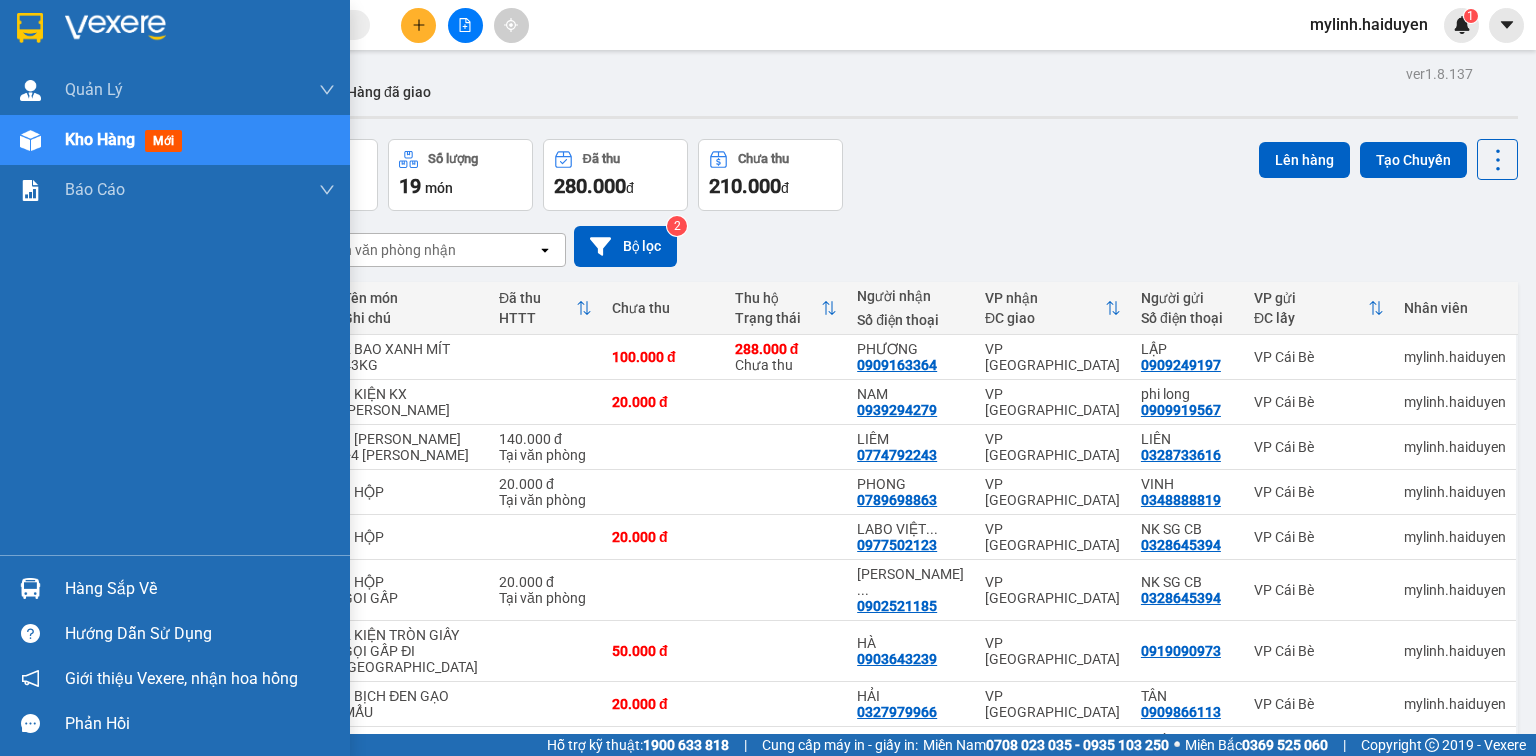 click on "Hàng sắp về" at bounding box center [200, 589] 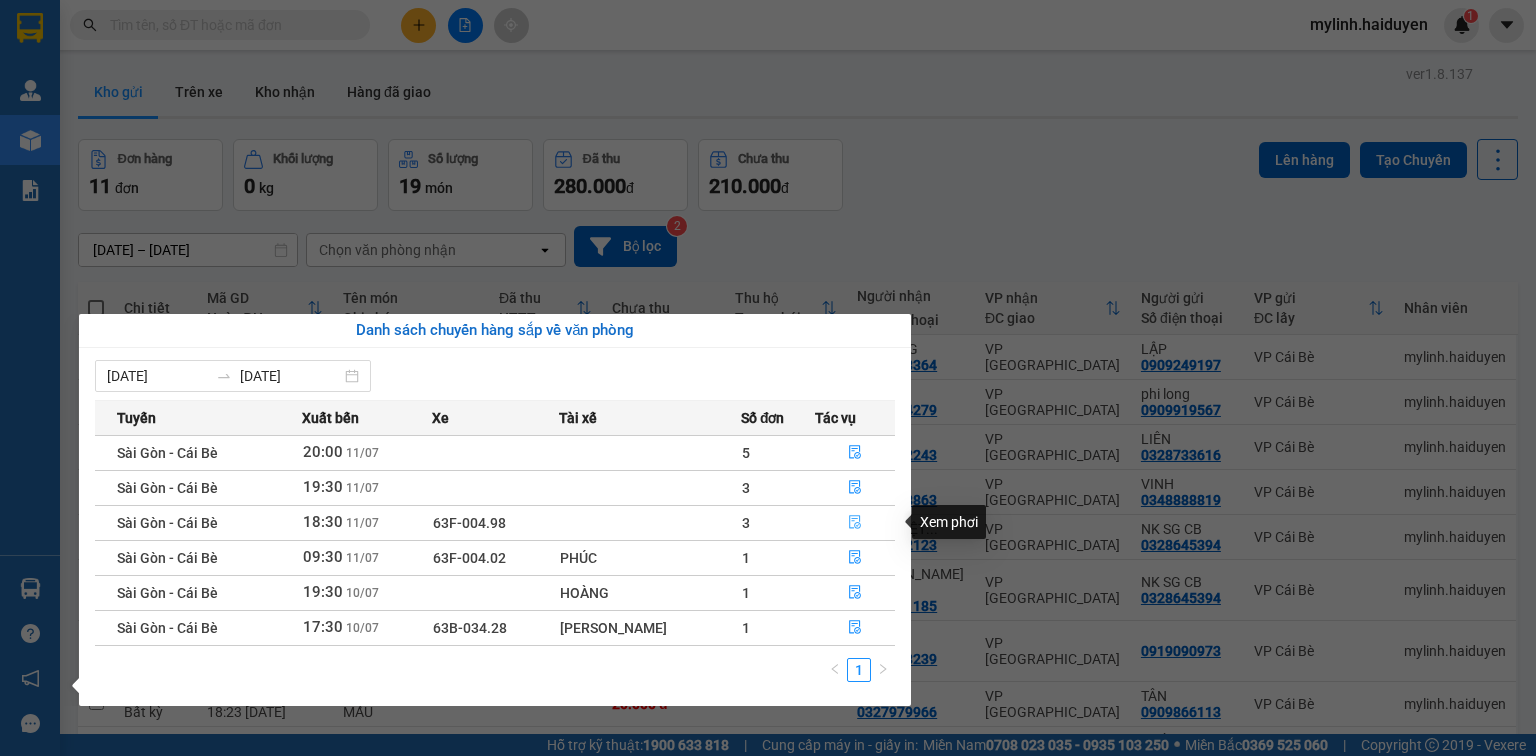 click 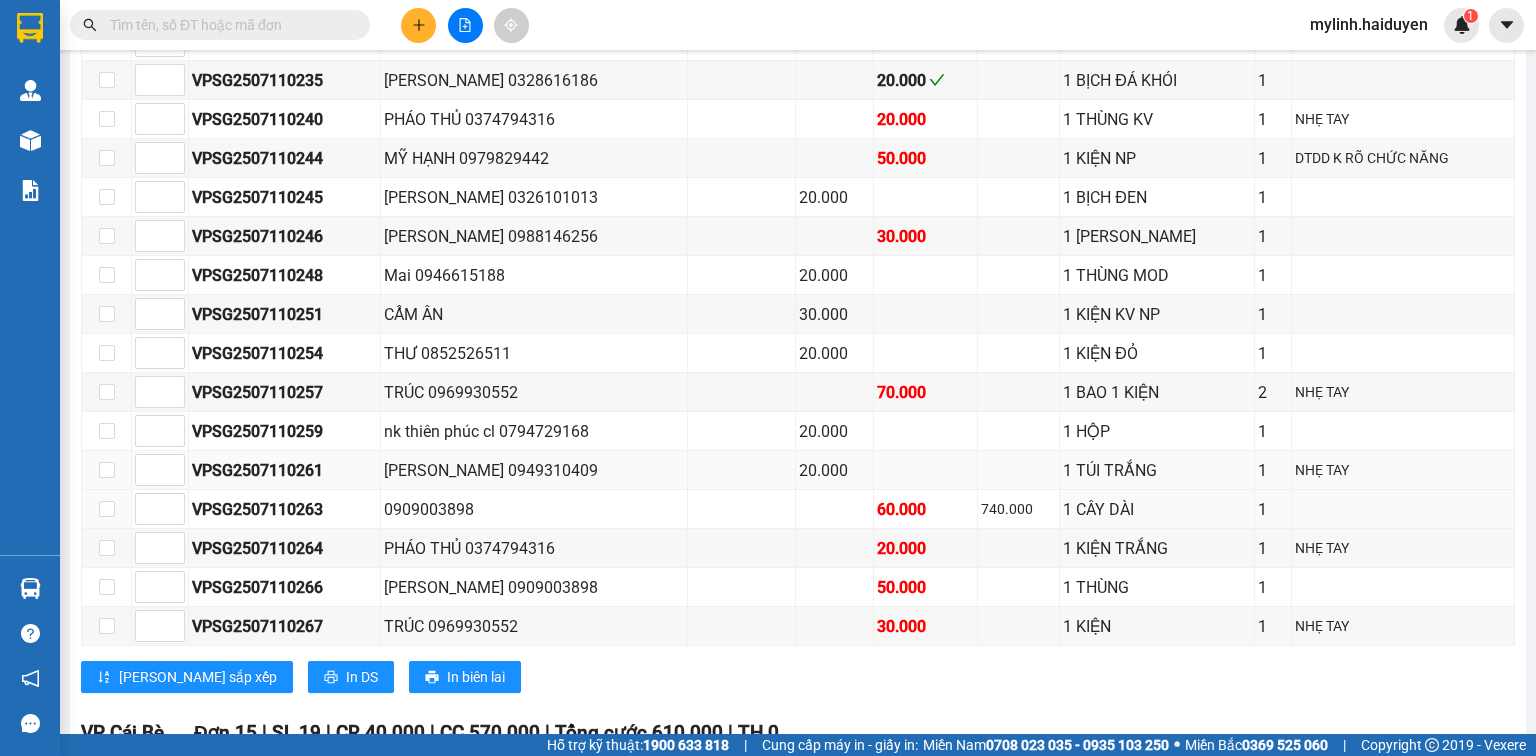 scroll, scrollTop: 1120, scrollLeft: 0, axis: vertical 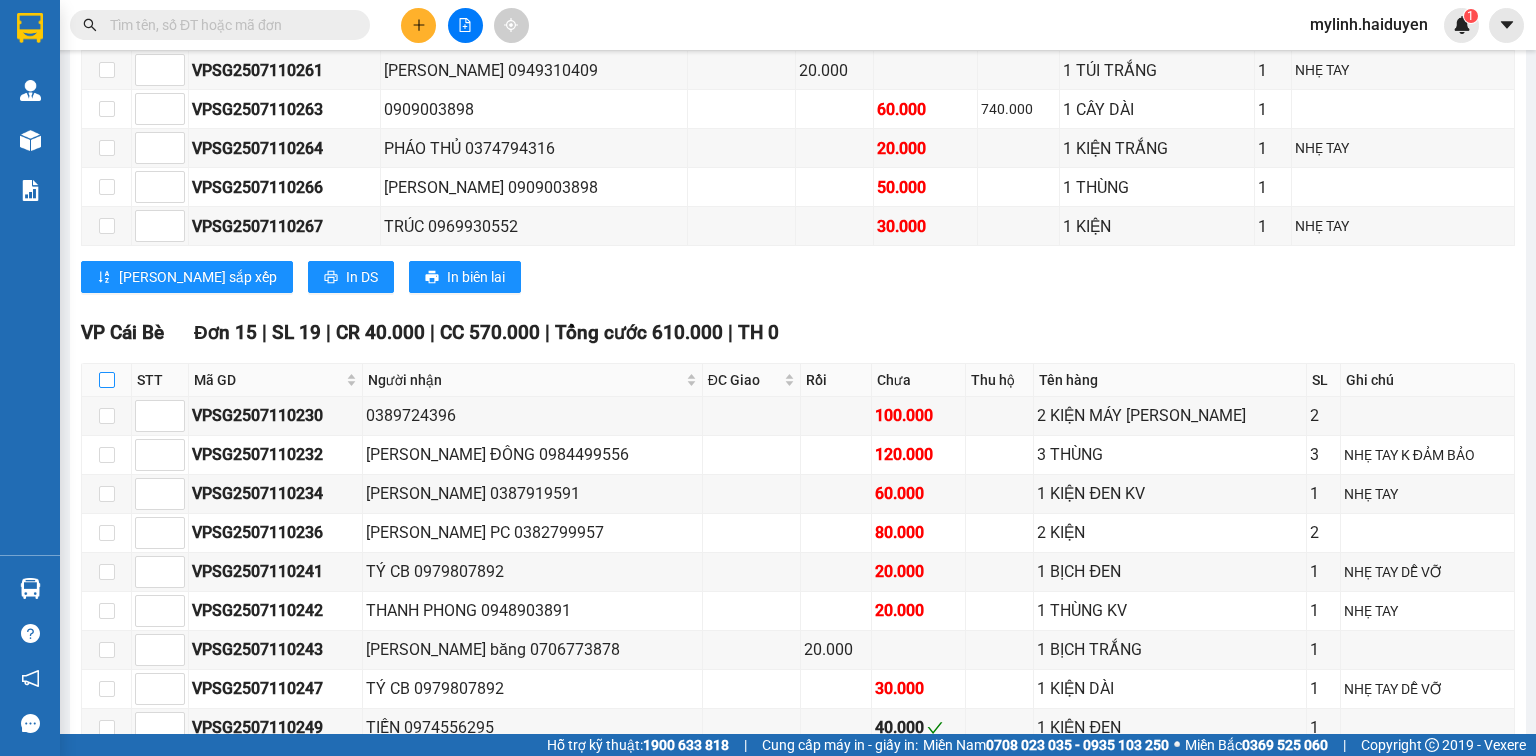 click at bounding box center [107, 380] 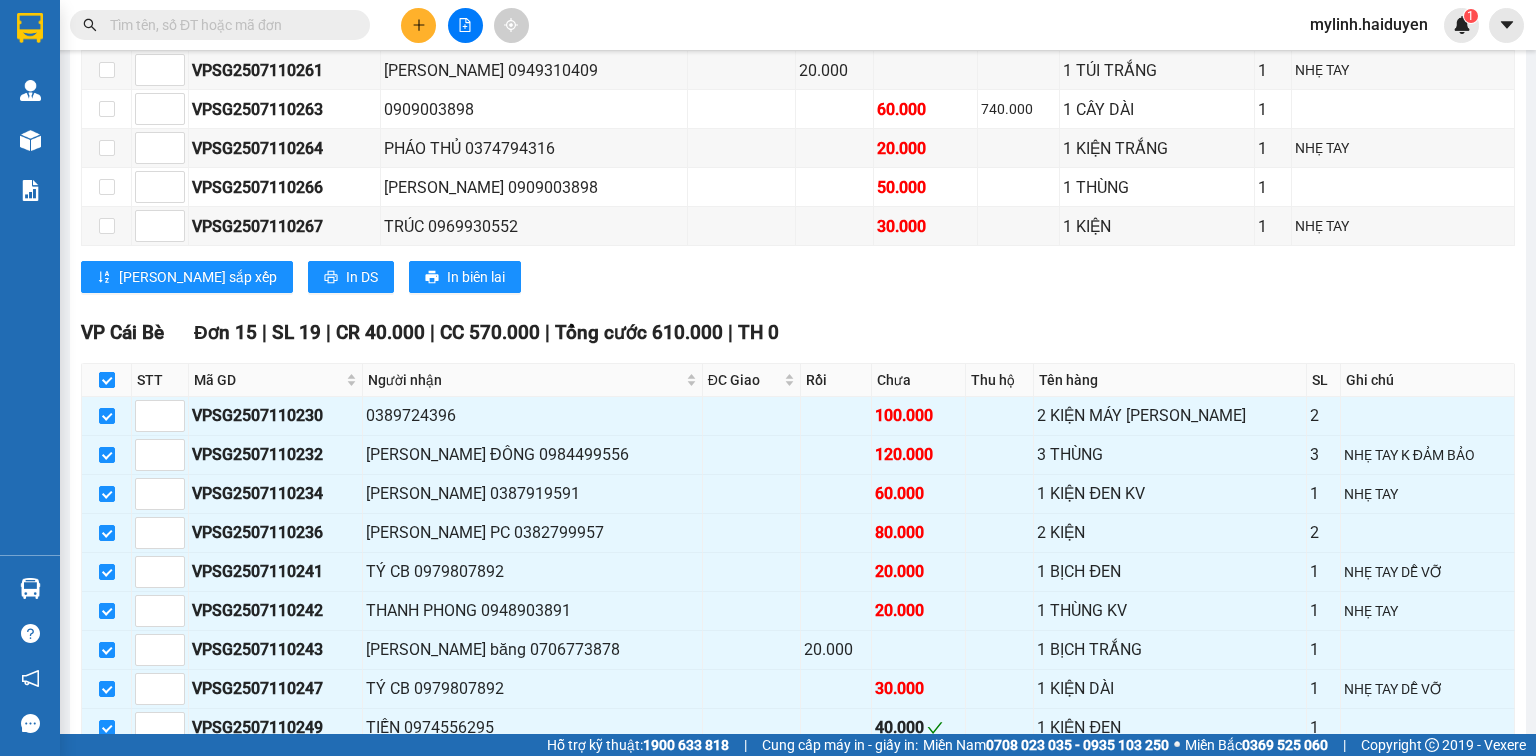 click at bounding box center [107, 380] 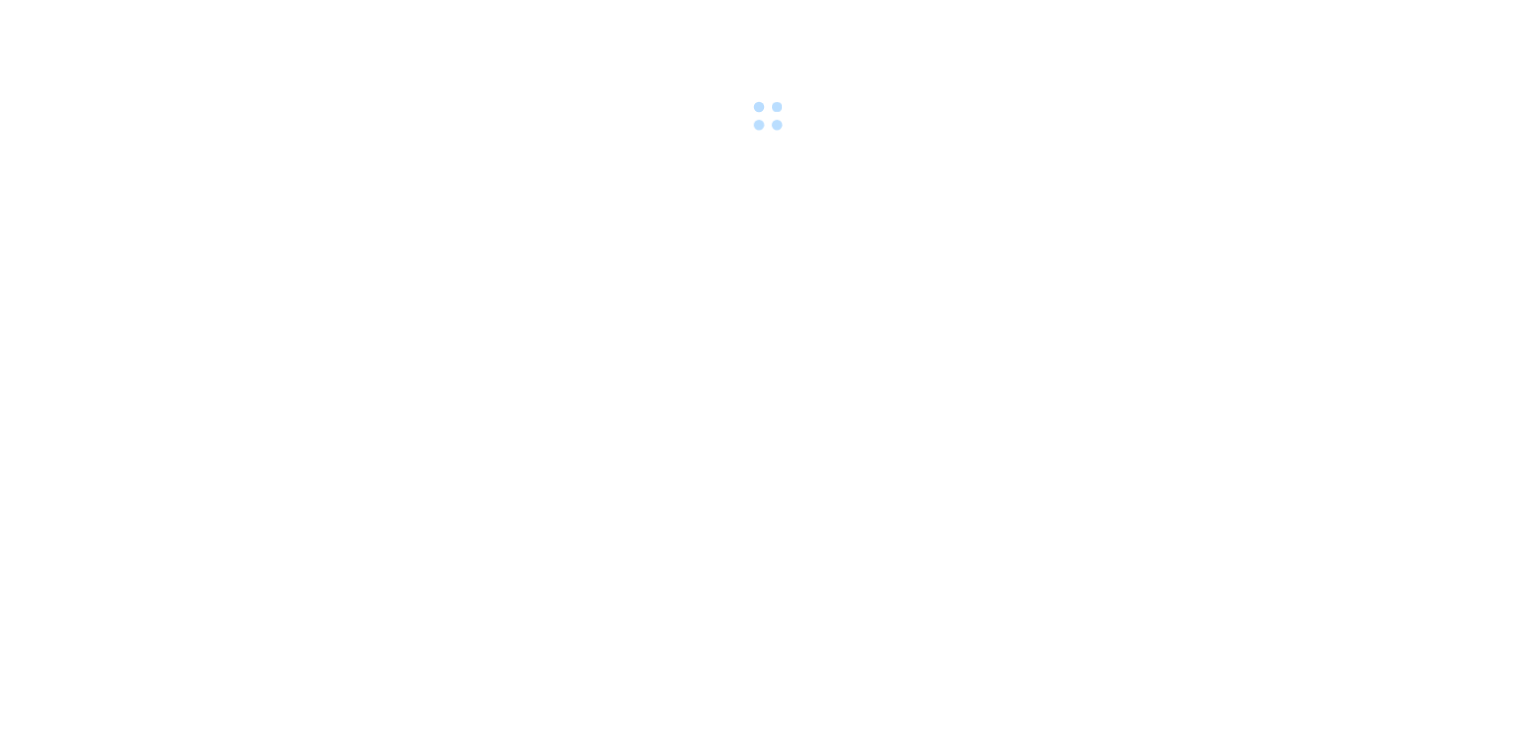 scroll, scrollTop: 0, scrollLeft: 0, axis: both 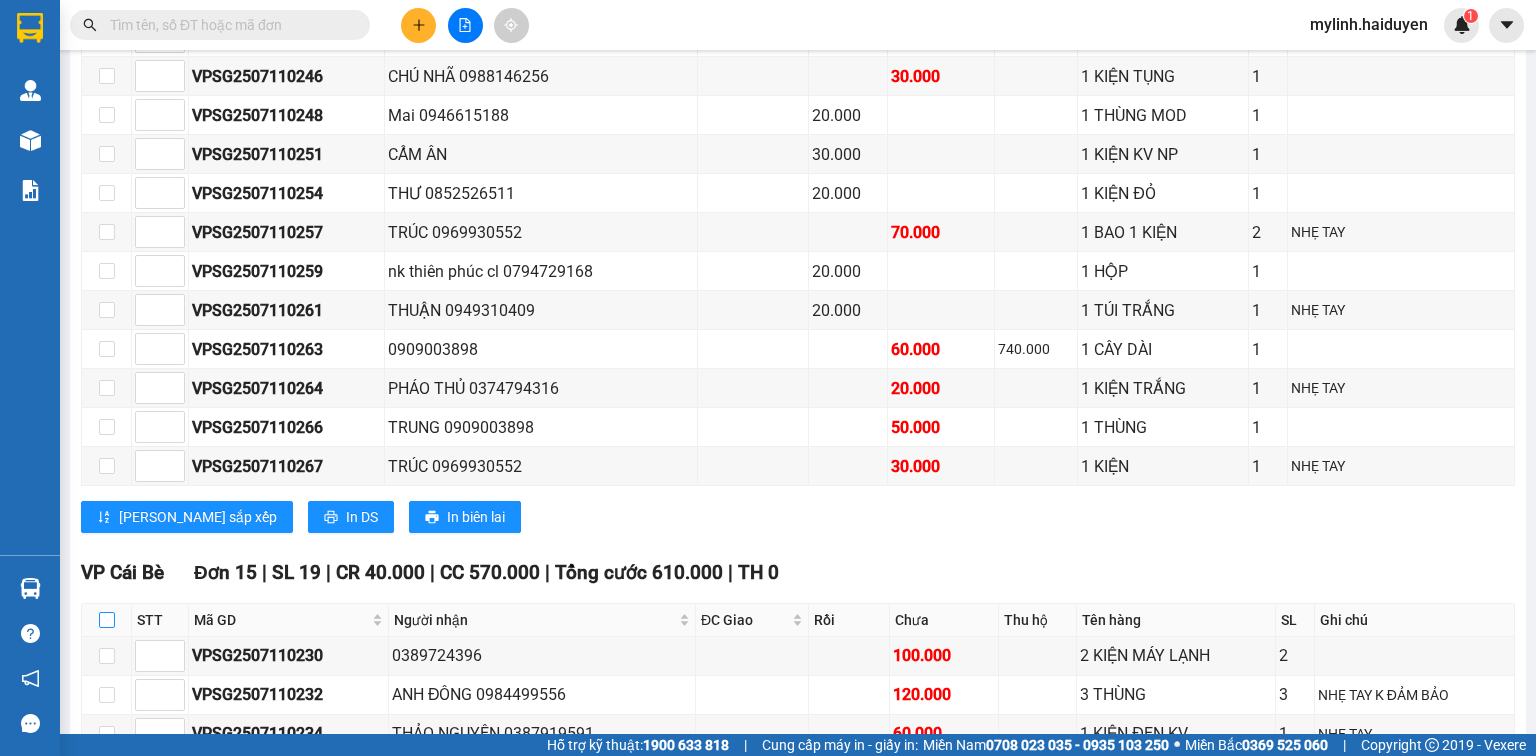 click at bounding box center [107, 620] 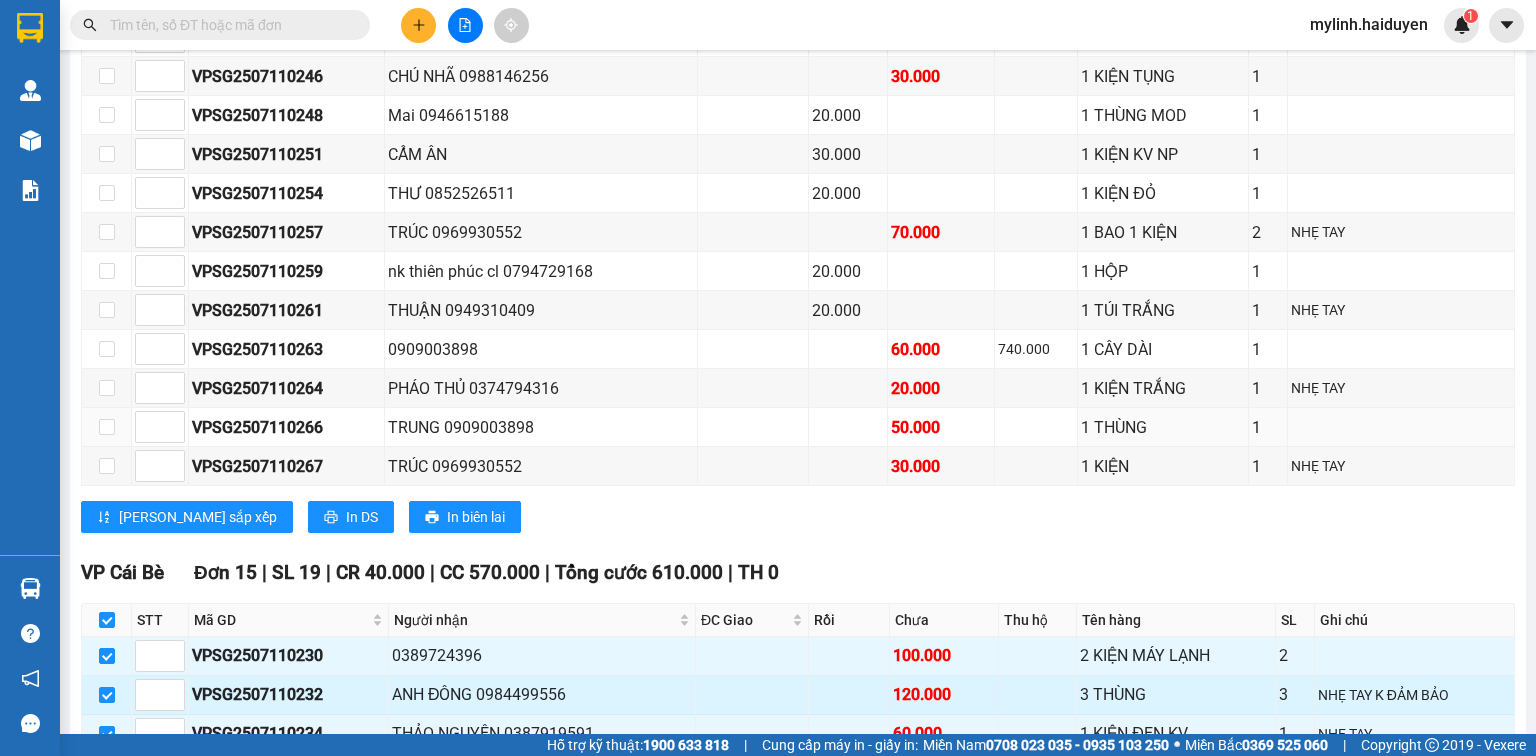 scroll, scrollTop: 1440, scrollLeft: 0, axis: vertical 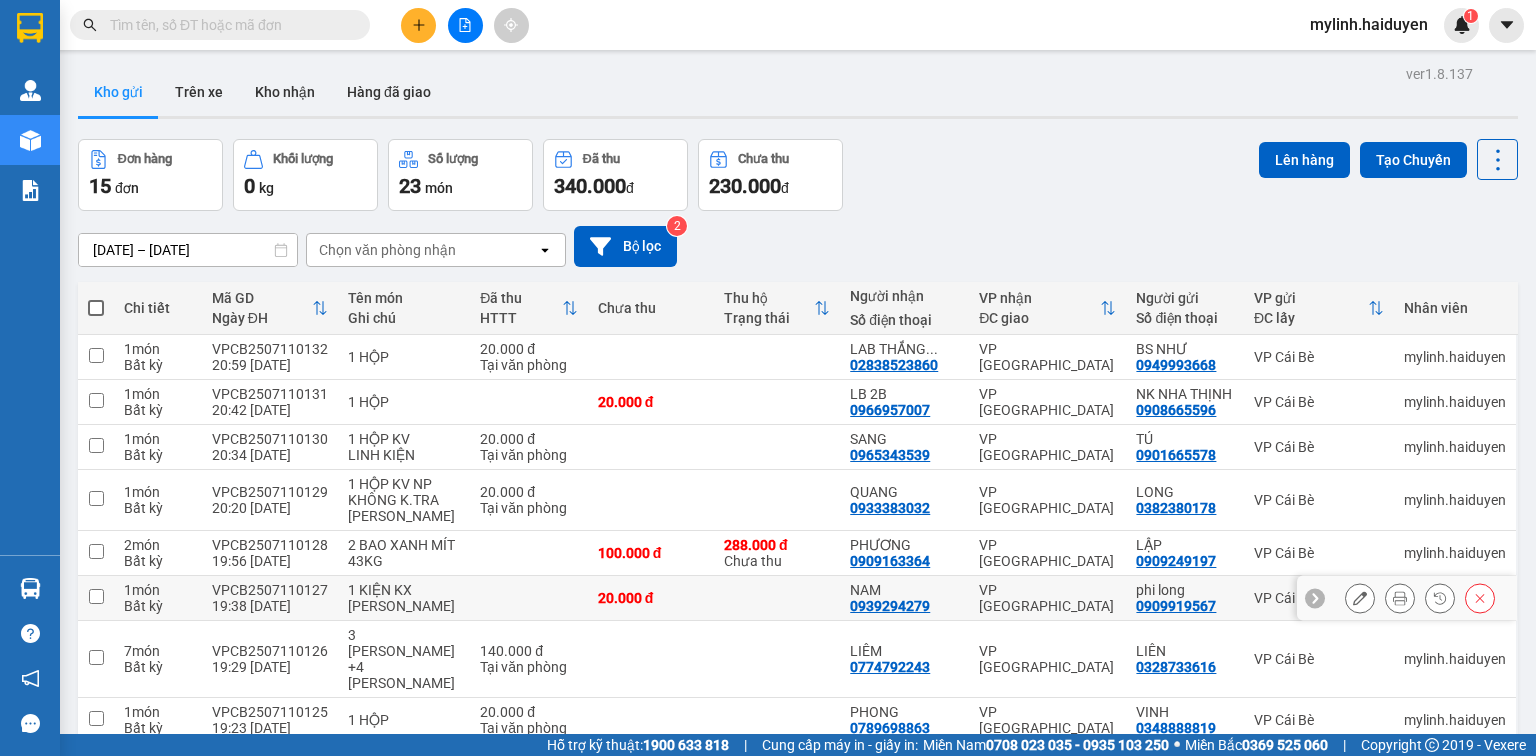 click on "VPCB2507110127" at bounding box center [270, 590] 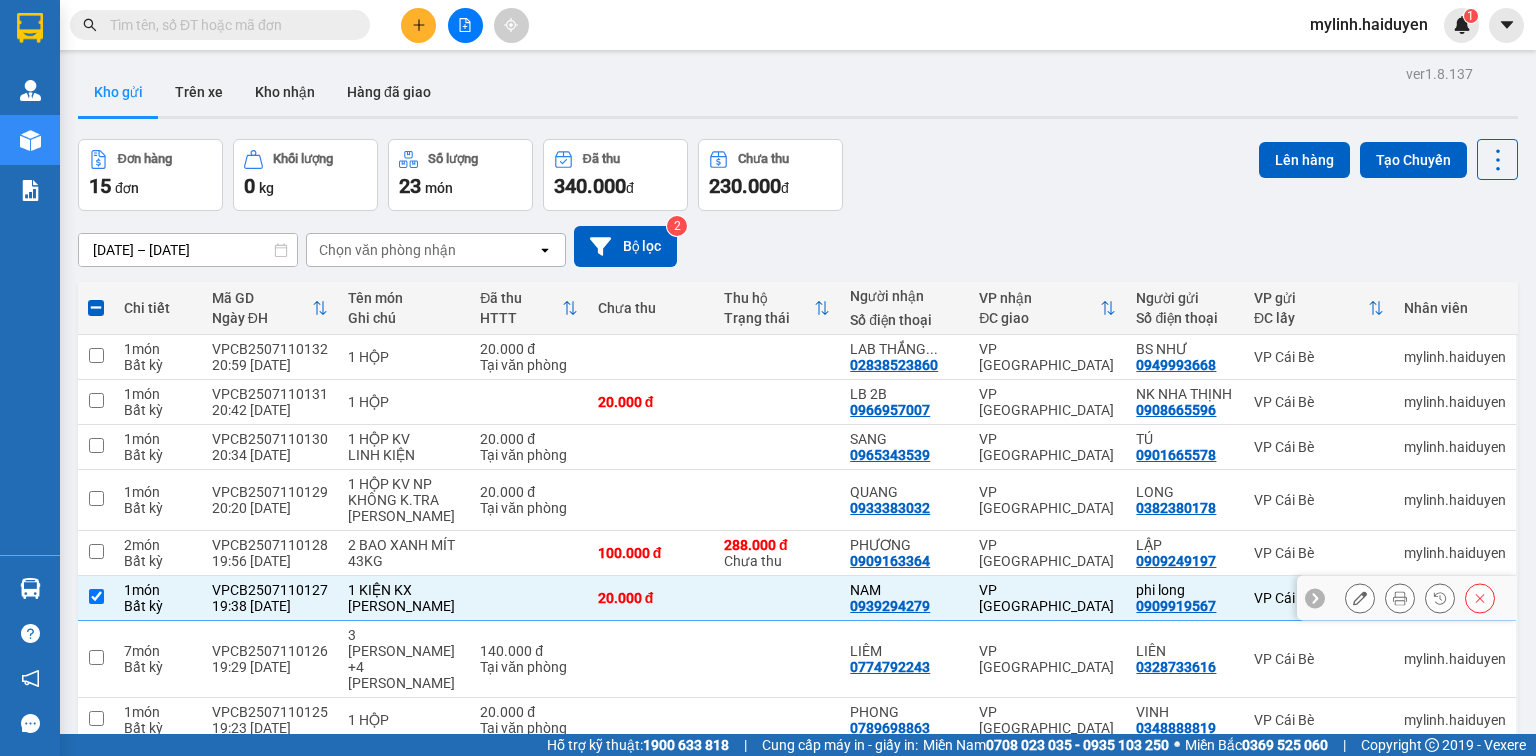 click at bounding box center [96, 596] 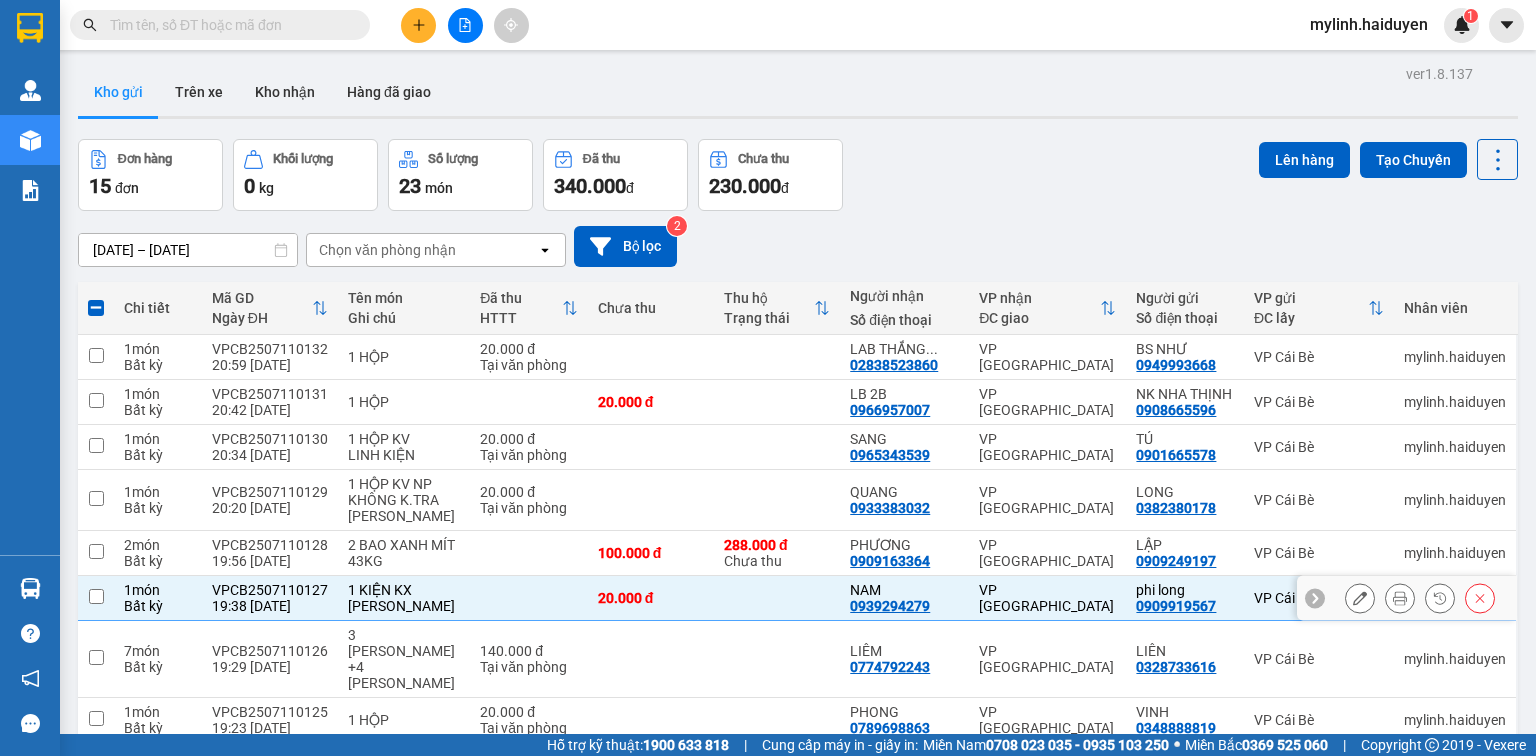 checkbox on "false" 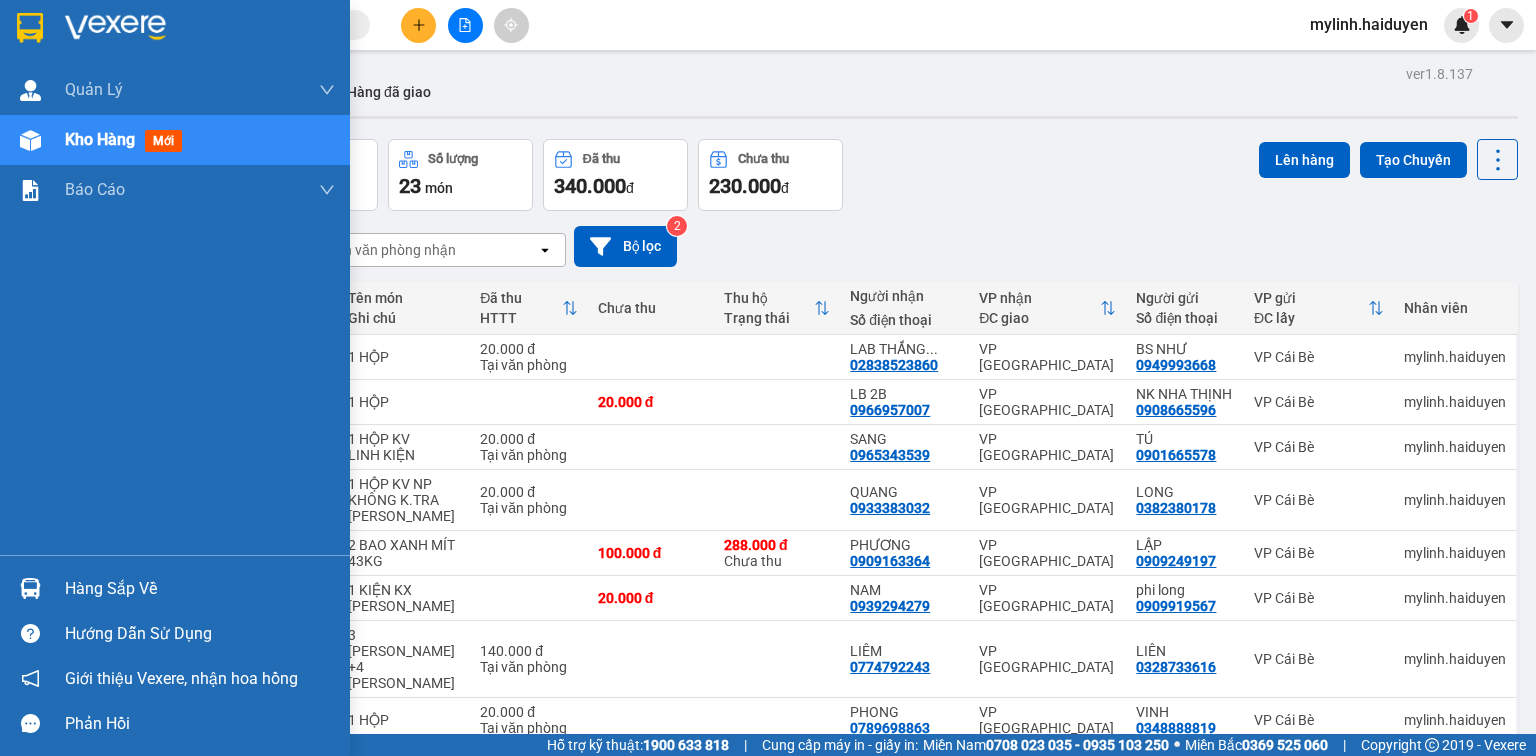 click at bounding box center [30, 588] 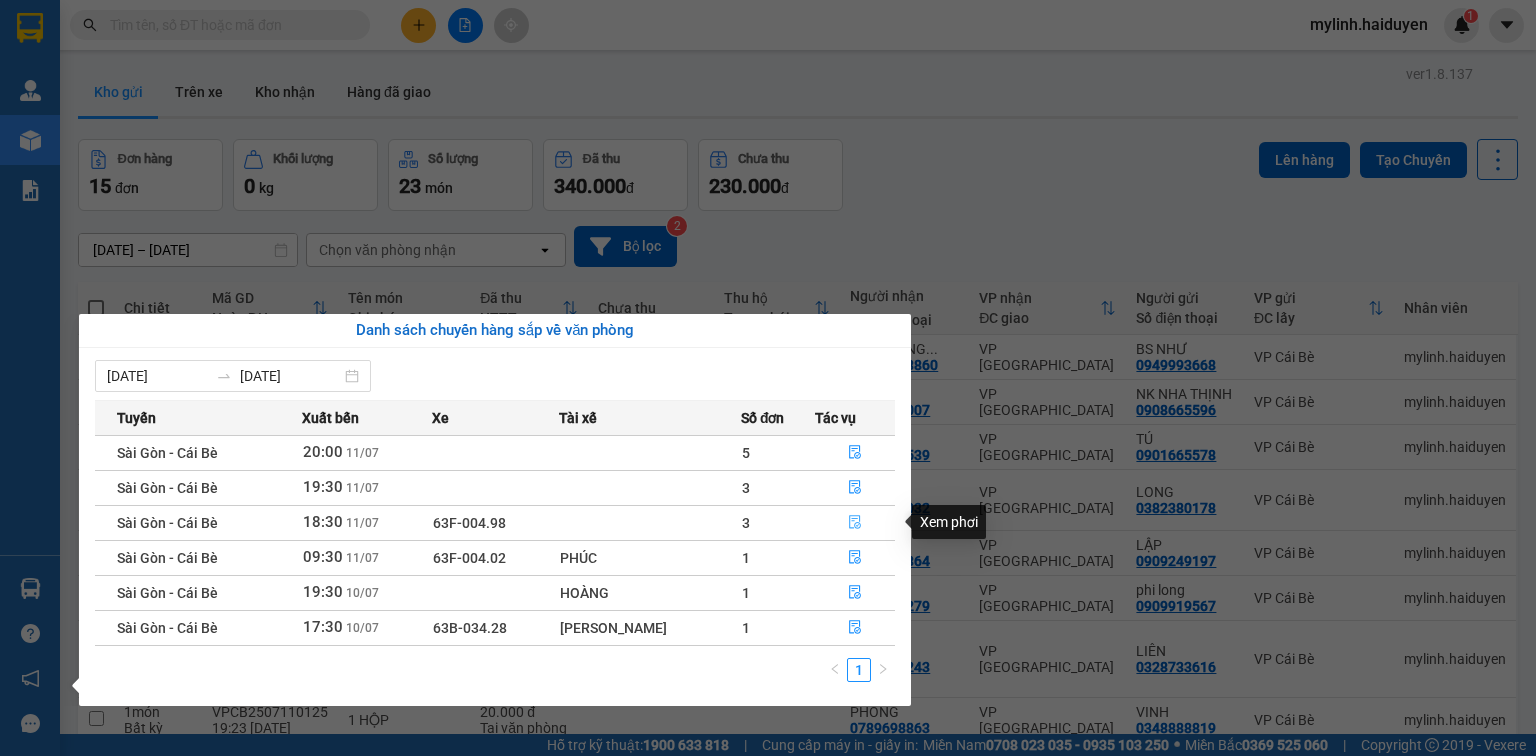 click at bounding box center (855, 523) 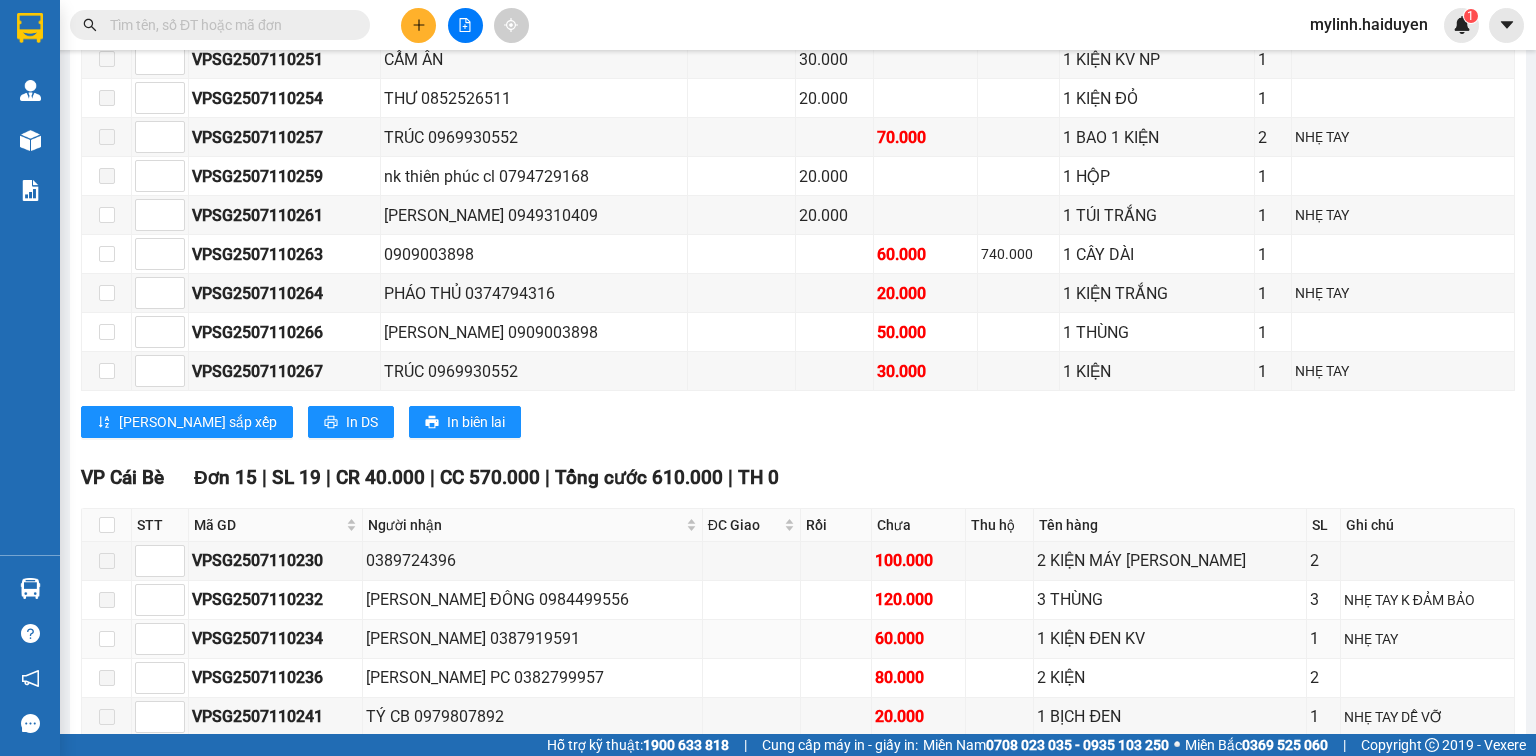 scroll, scrollTop: 1120, scrollLeft: 0, axis: vertical 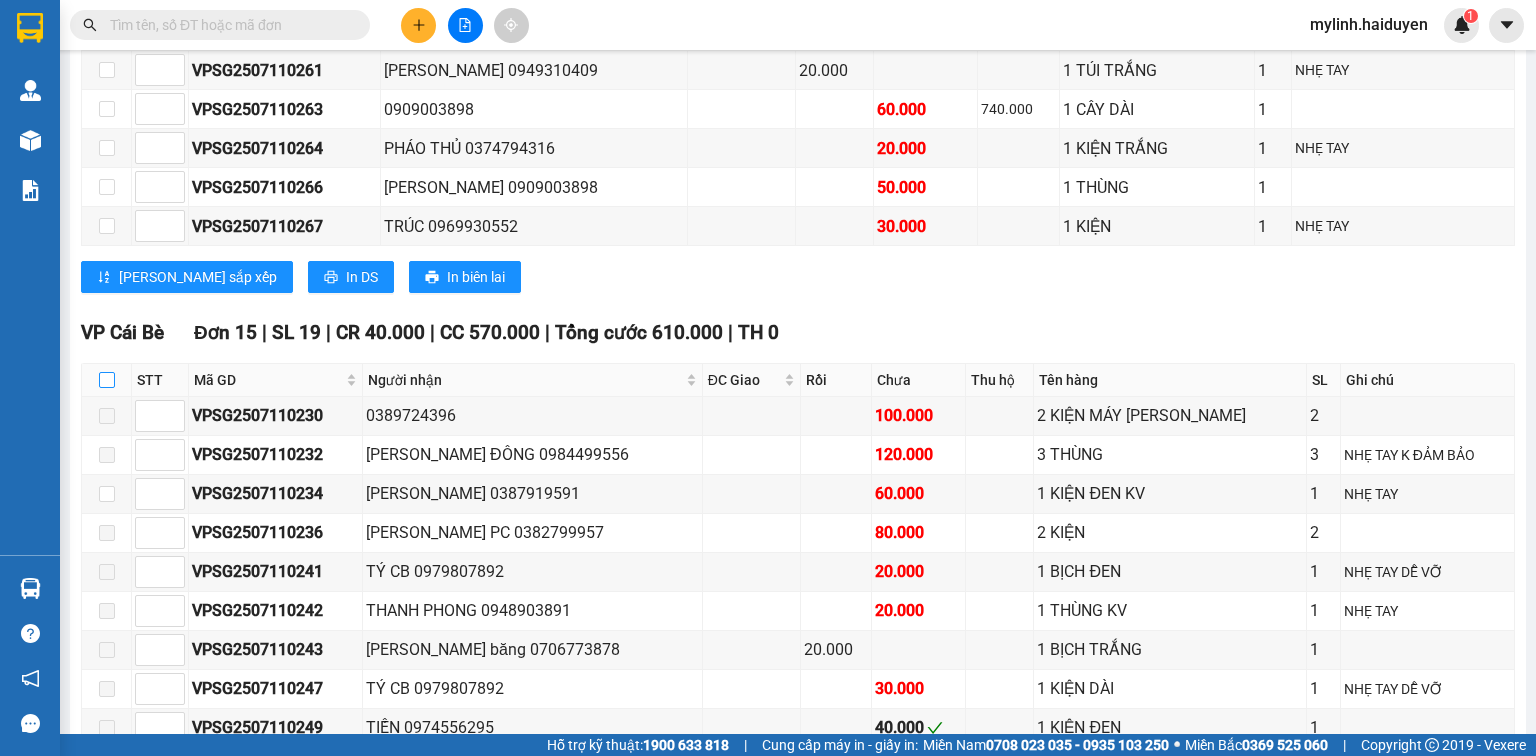 click at bounding box center (107, 380) 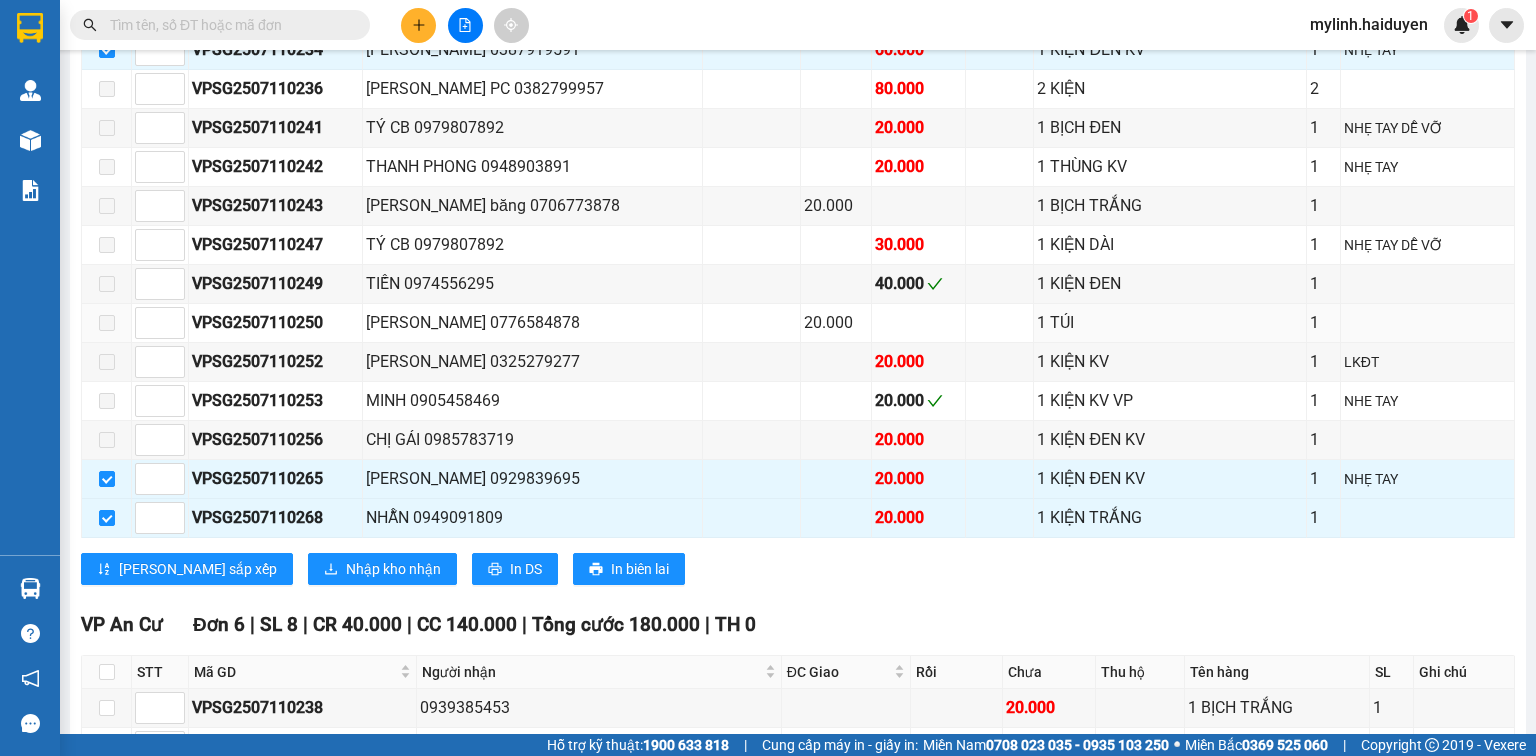 scroll, scrollTop: 1600, scrollLeft: 0, axis: vertical 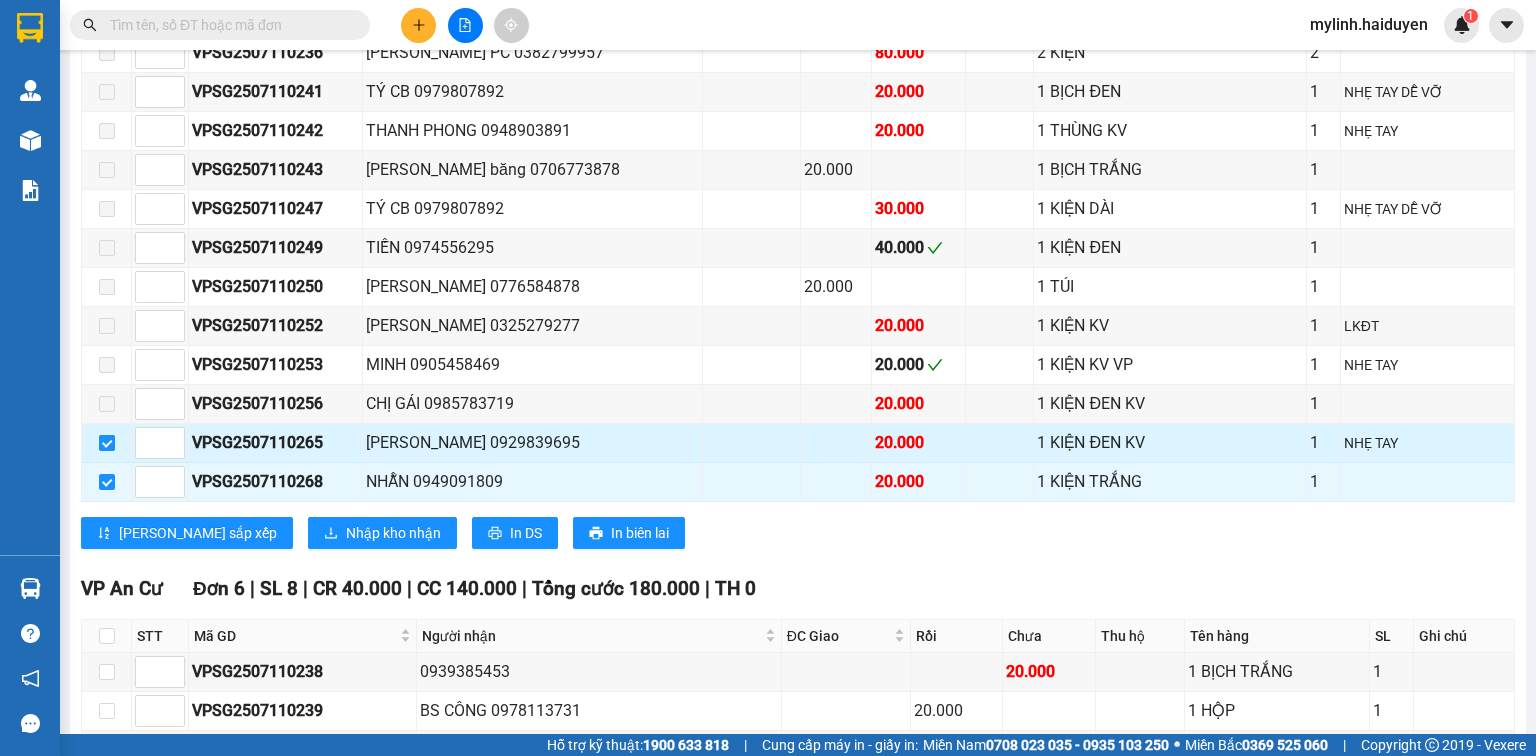 click at bounding box center (107, 443) 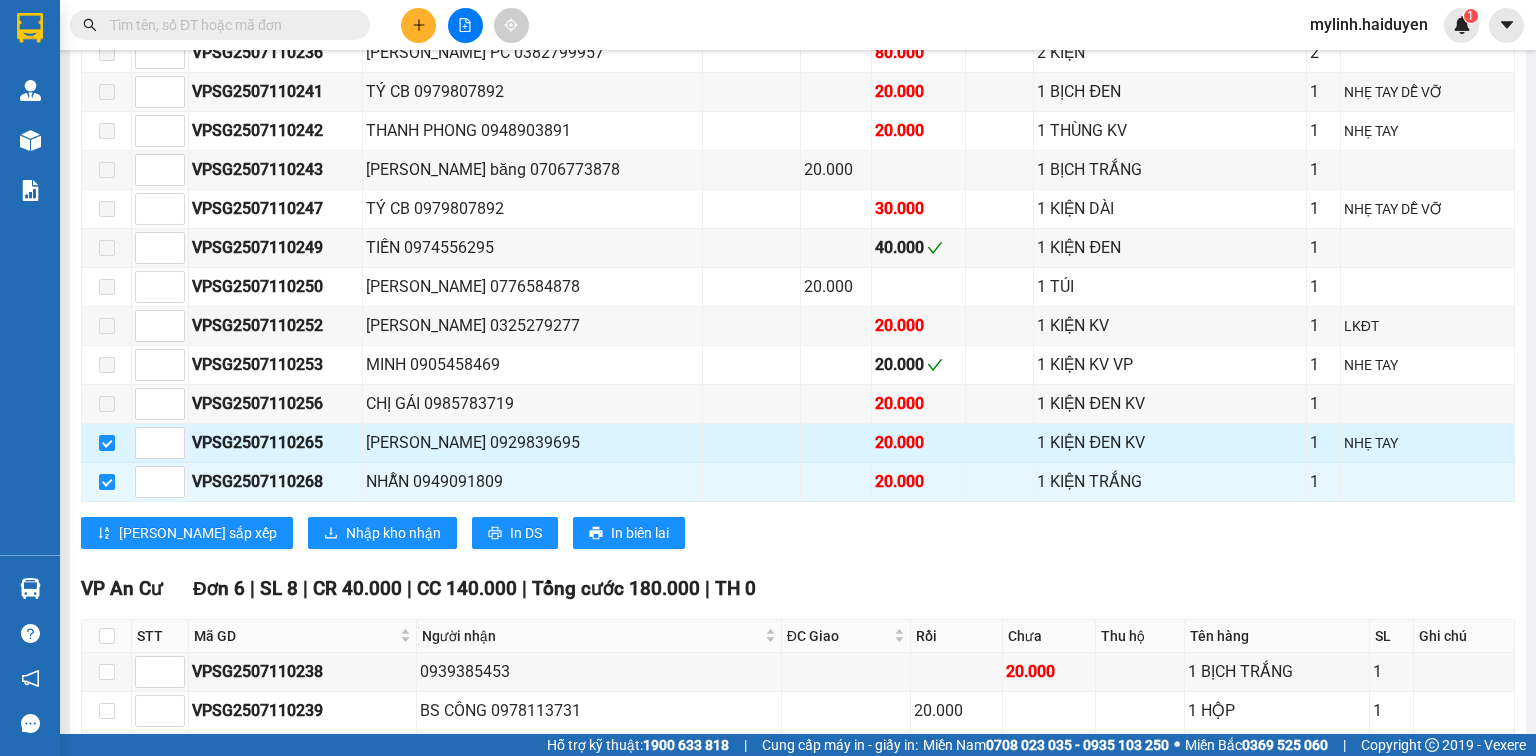 checkbox on "false" 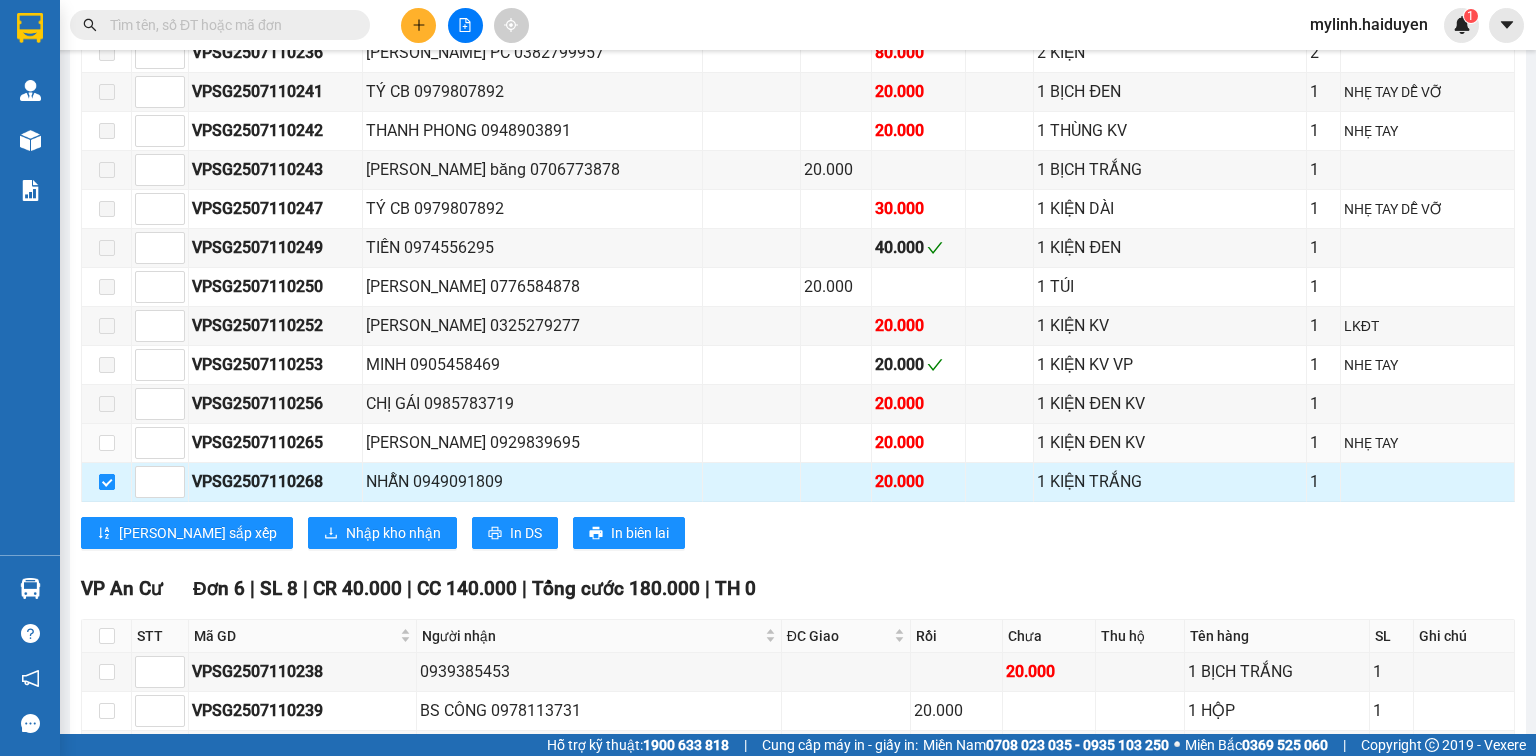 click at bounding box center (107, 482) 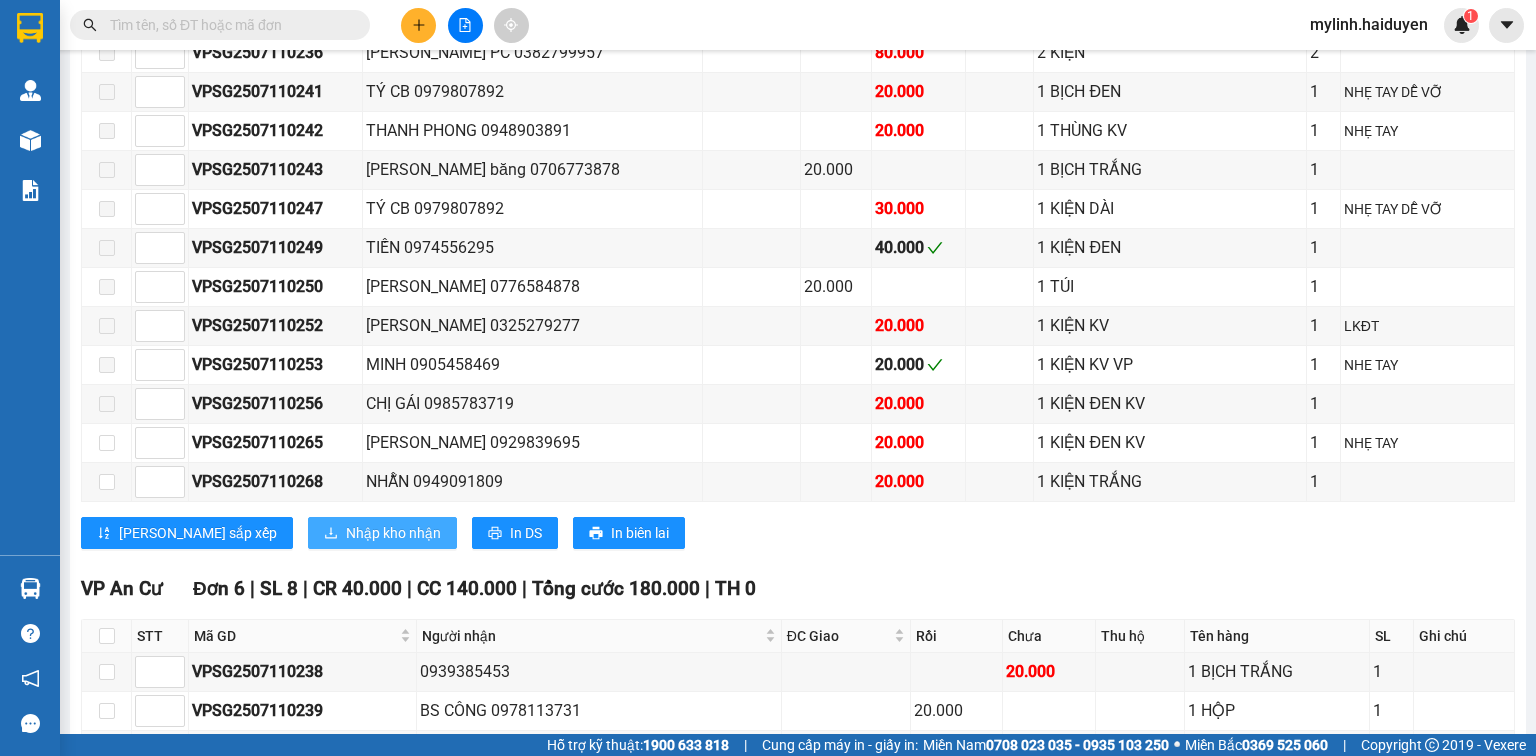 click on "Nhập kho nhận" at bounding box center (393, 533) 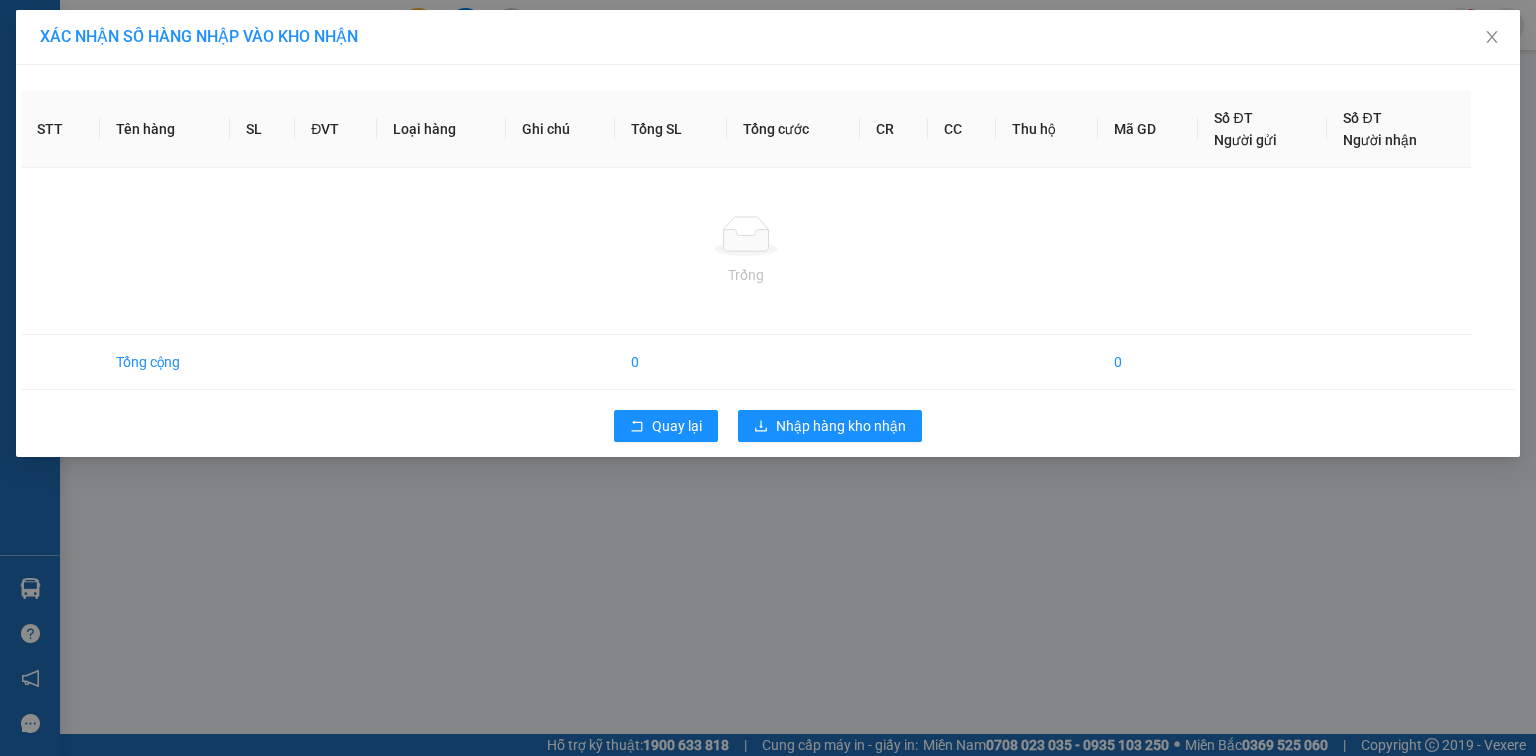 scroll, scrollTop: 0, scrollLeft: 0, axis: both 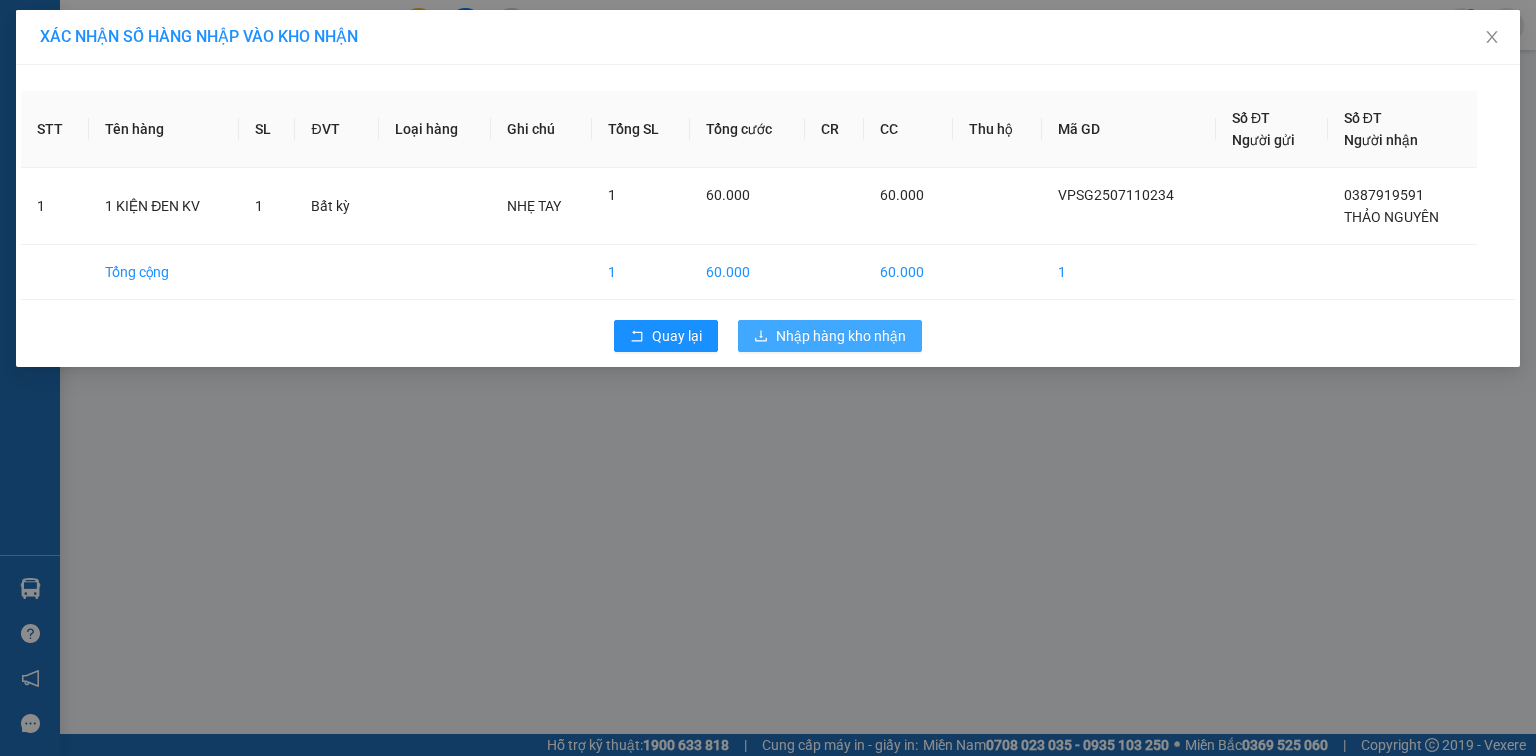 click on "Nhập hàng kho nhận" at bounding box center (830, 336) 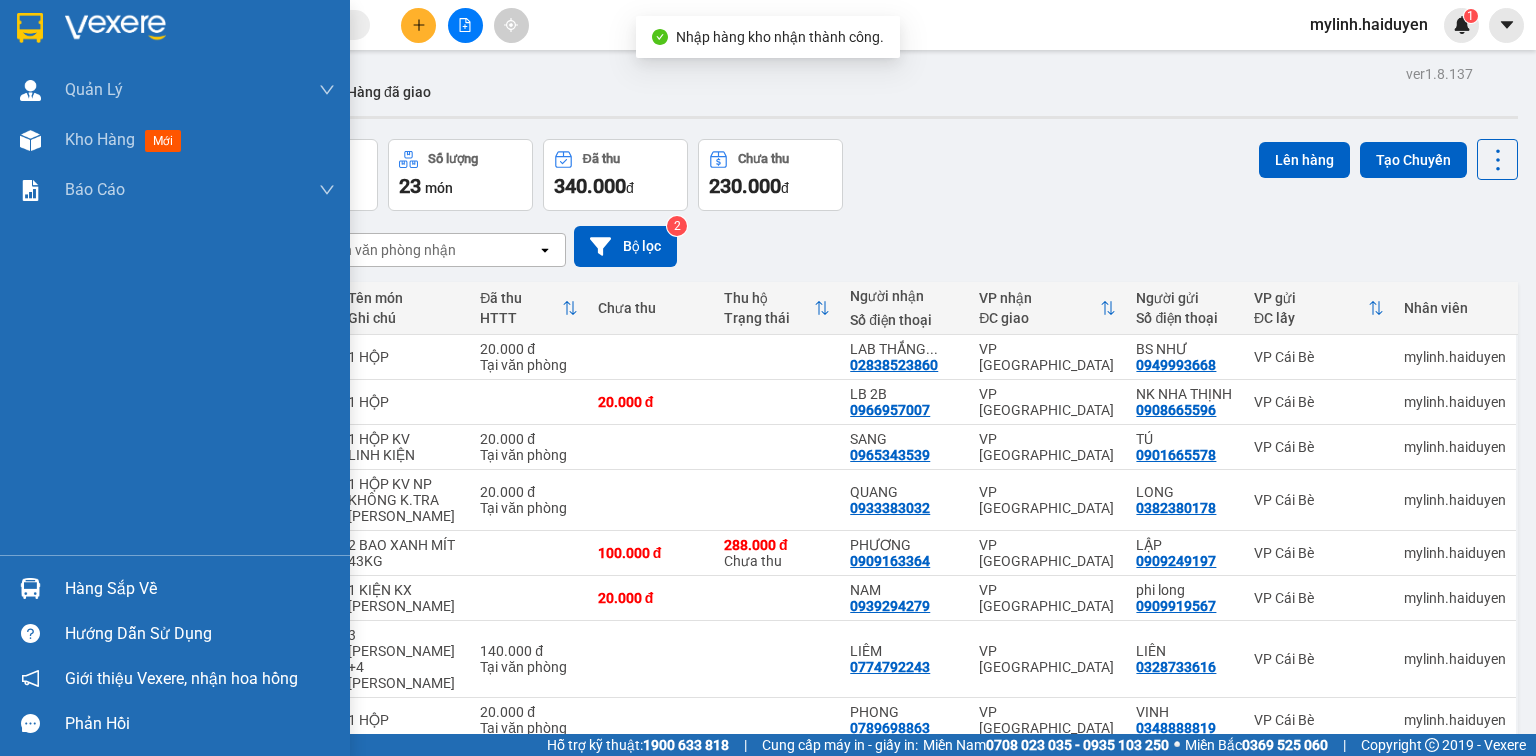 click on "Hàng sắp về" at bounding box center [200, 589] 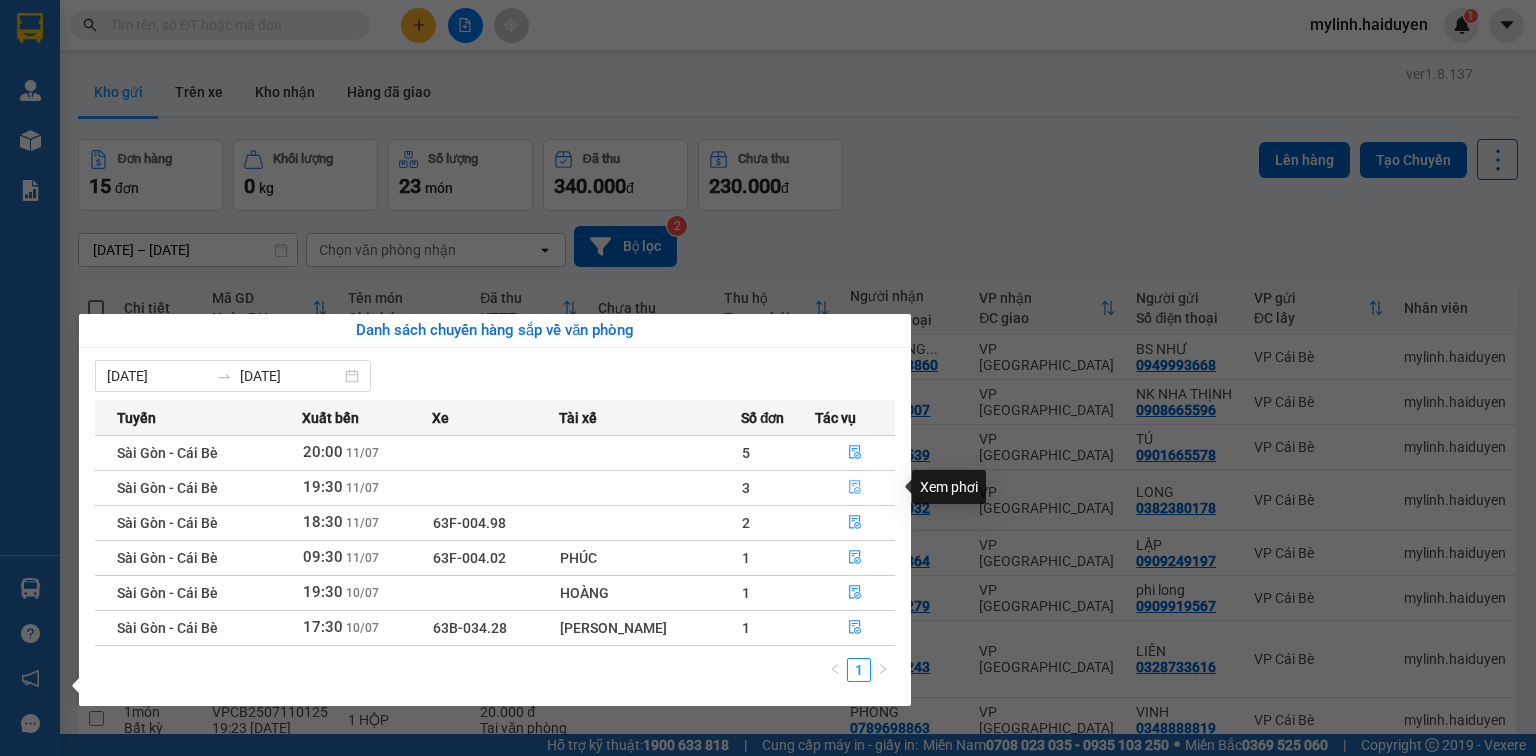 click 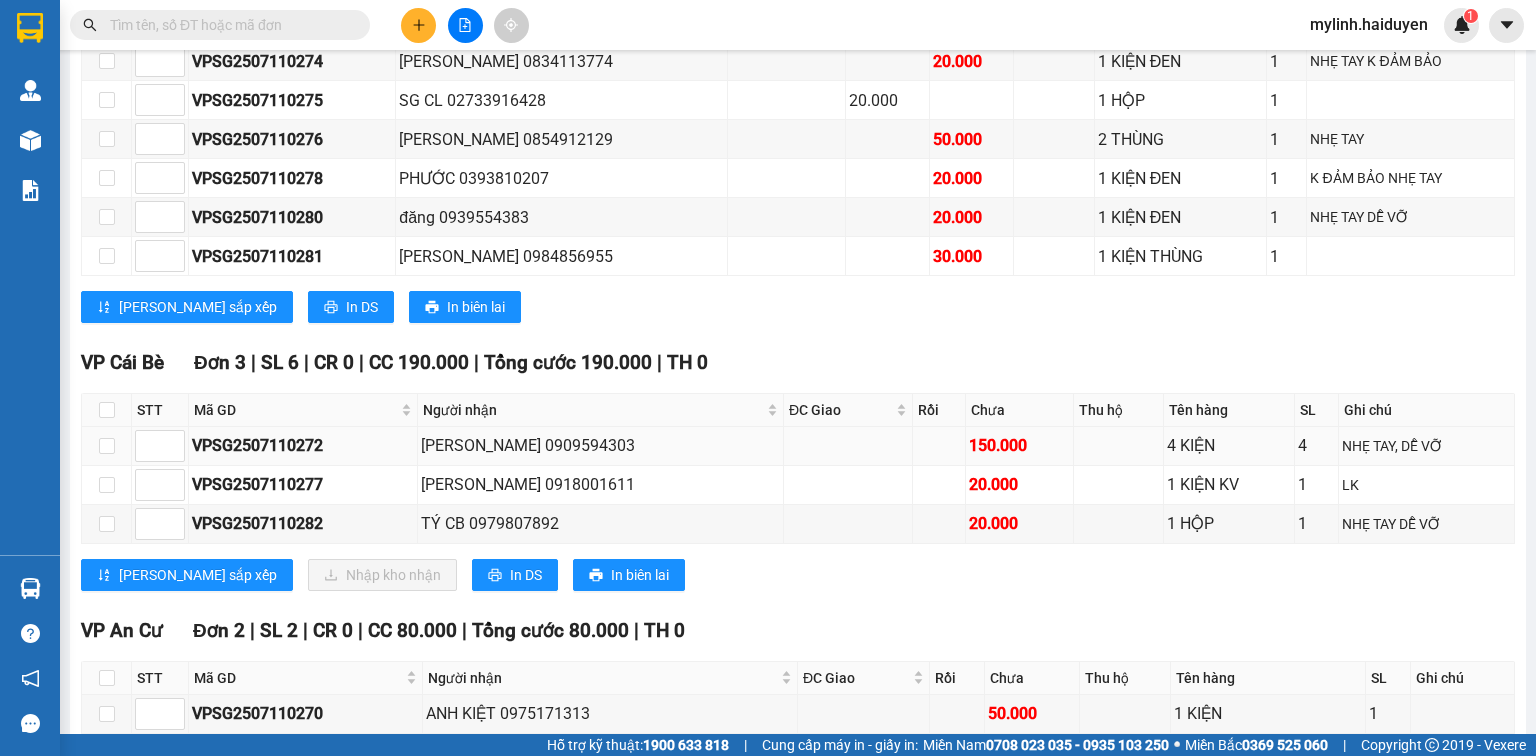 scroll, scrollTop: 720, scrollLeft: 0, axis: vertical 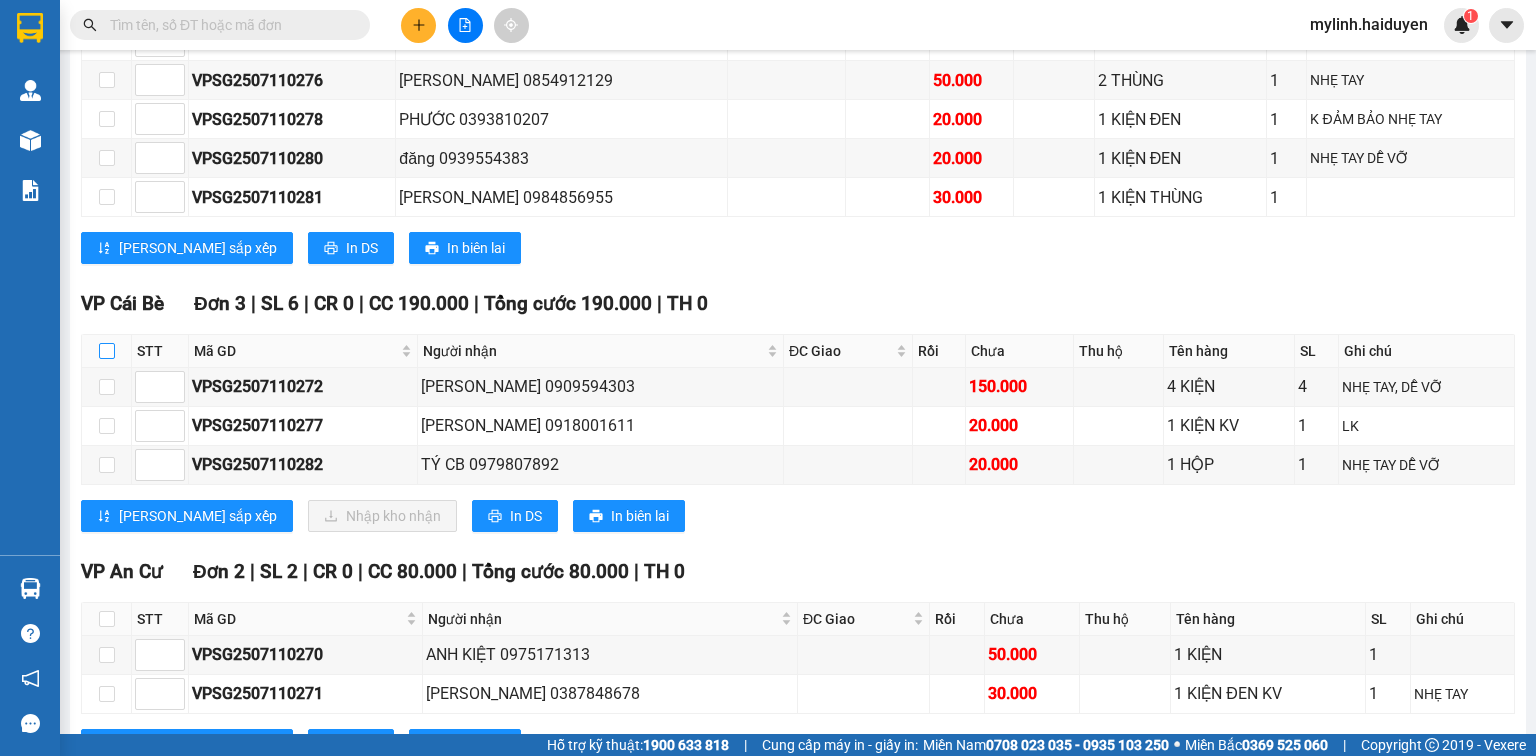 click at bounding box center (107, 351) 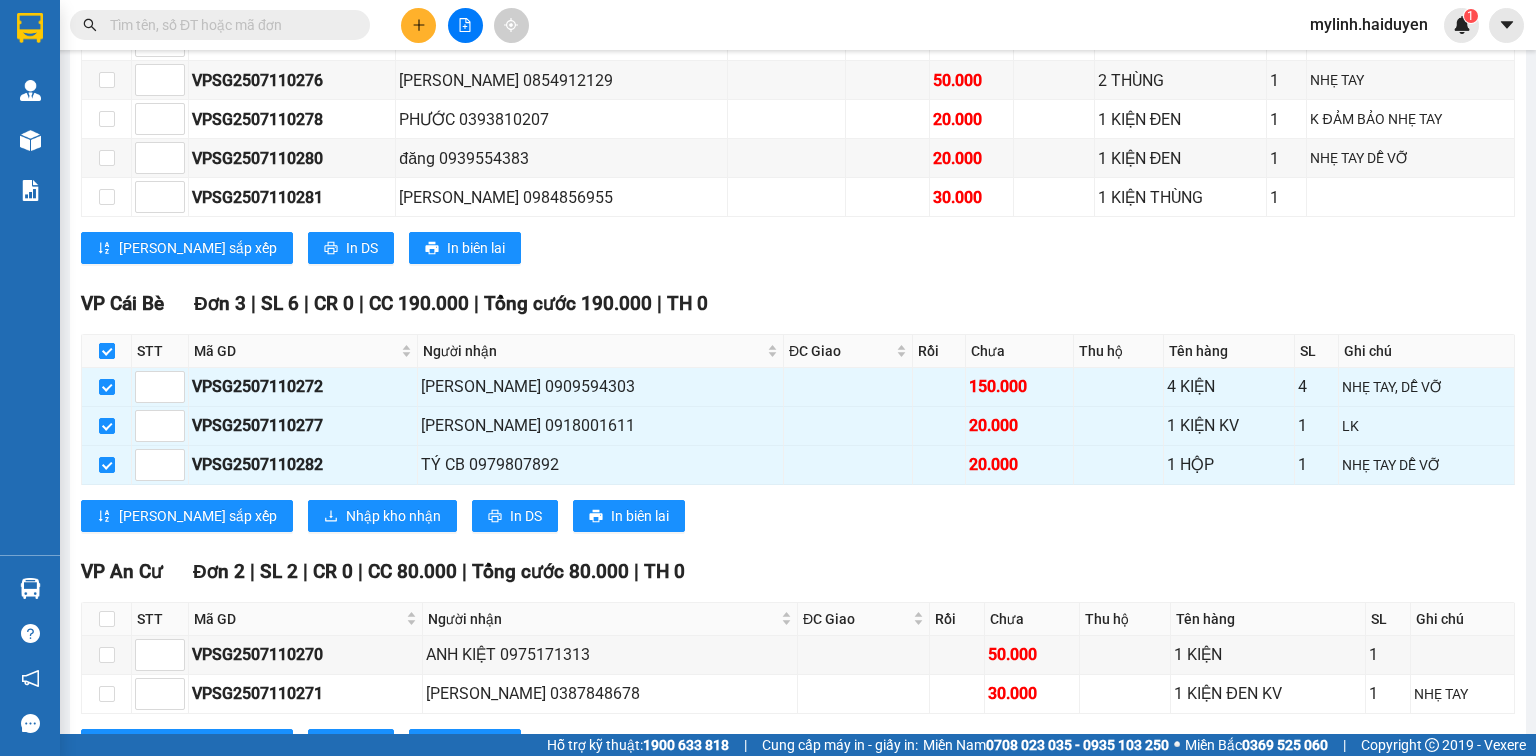checkbox on "true" 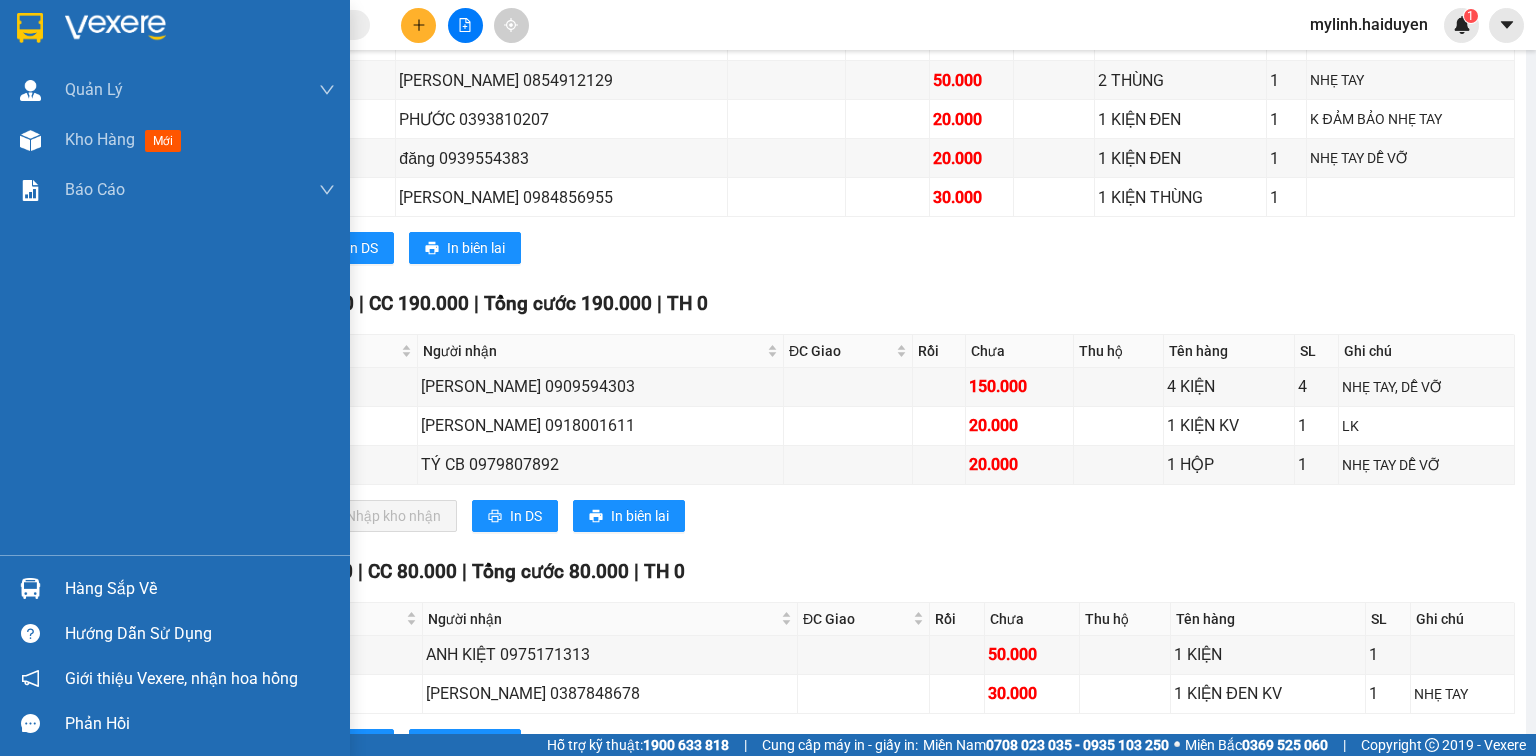 click on "Hàng sắp về" at bounding box center [200, 589] 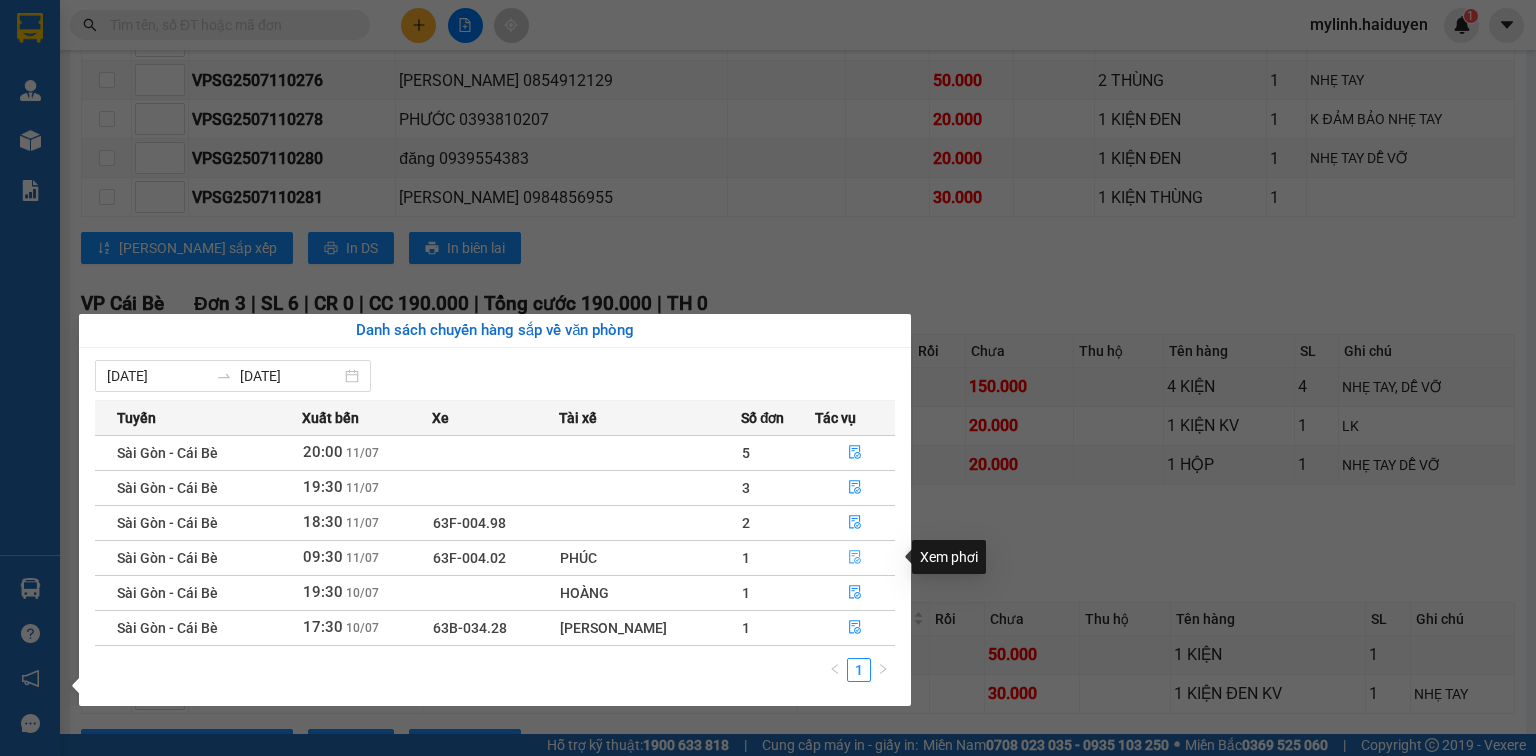 click 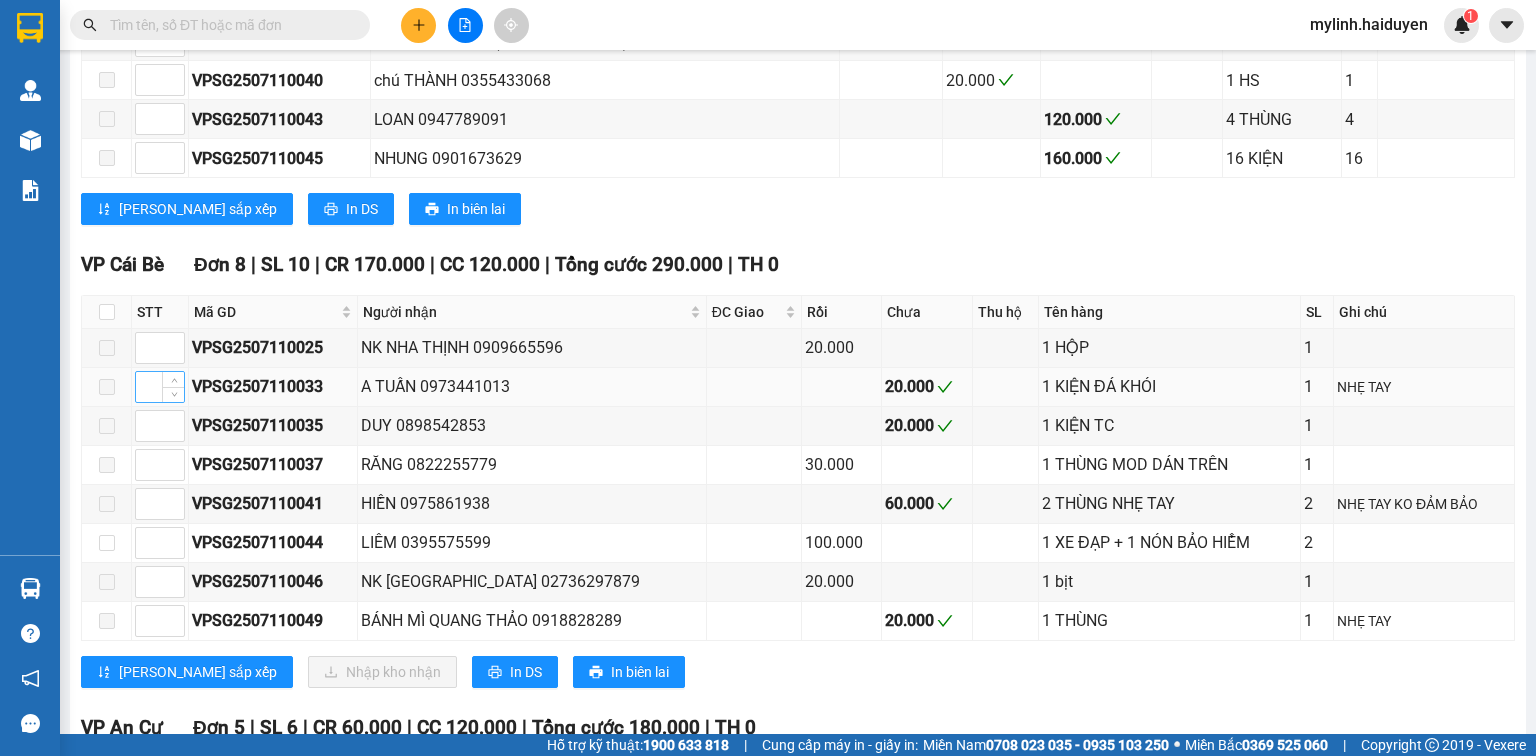 scroll, scrollTop: 758, scrollLeft: 0, axis: vertical 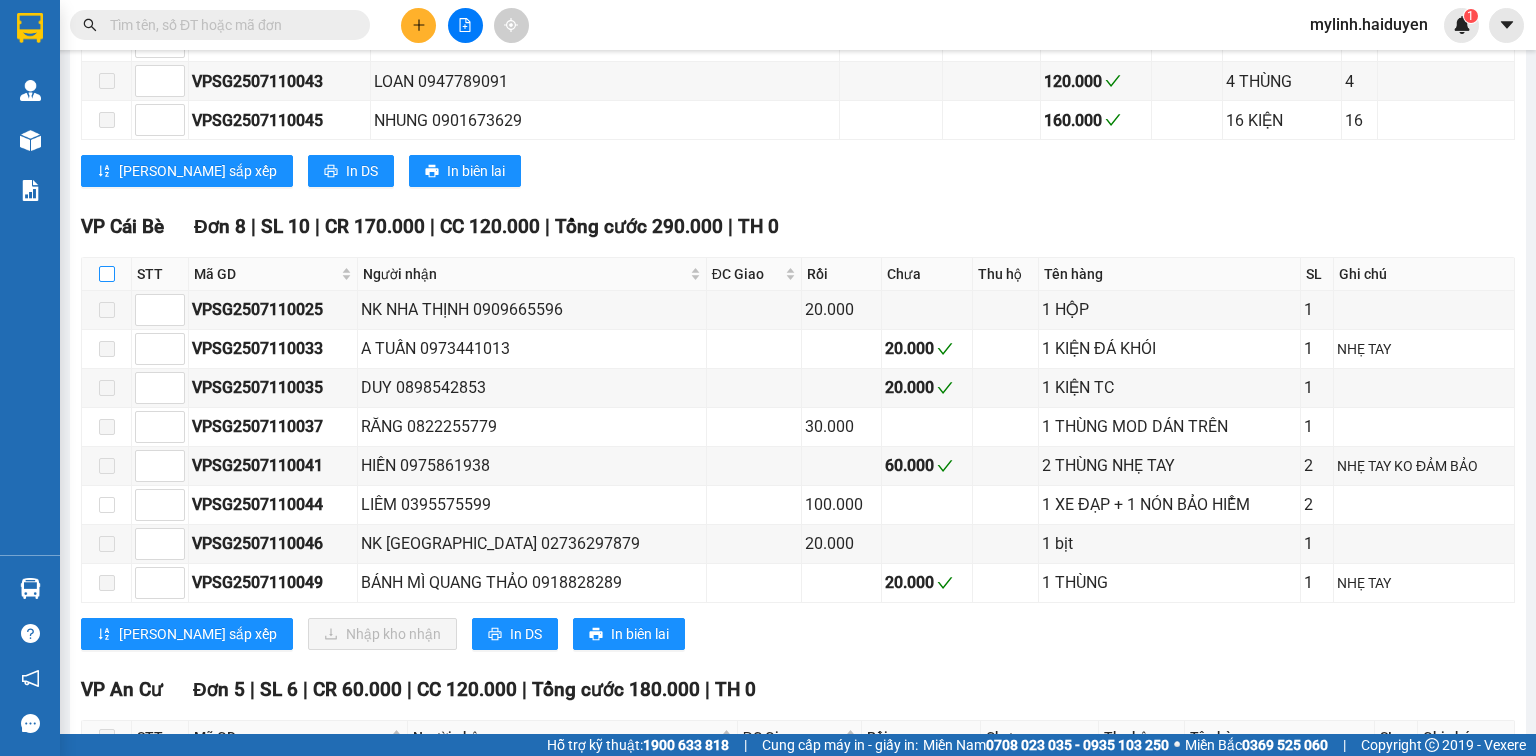 click at bounding box center [107, 274] 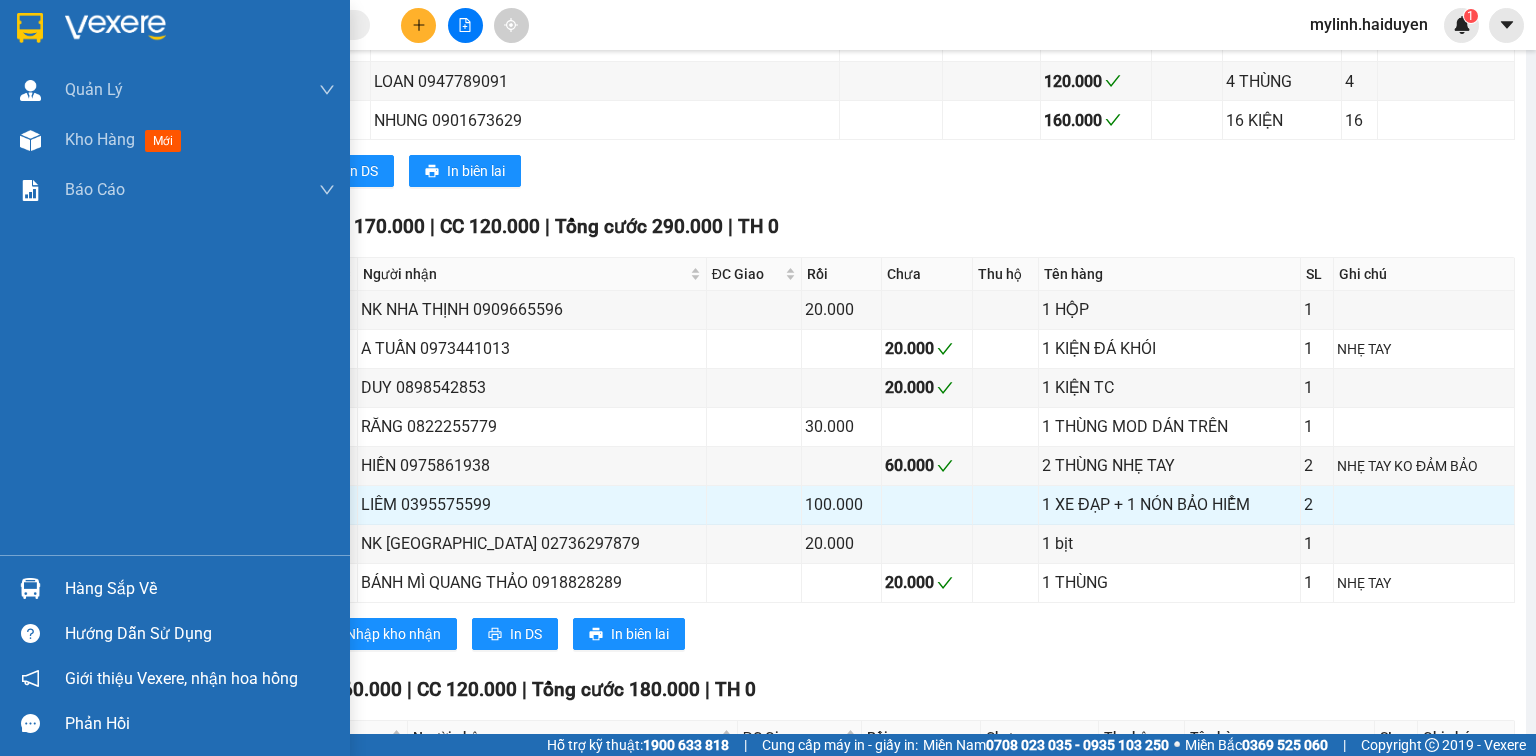 click on "Hàng sắp về" at bounding box center (200, 589) 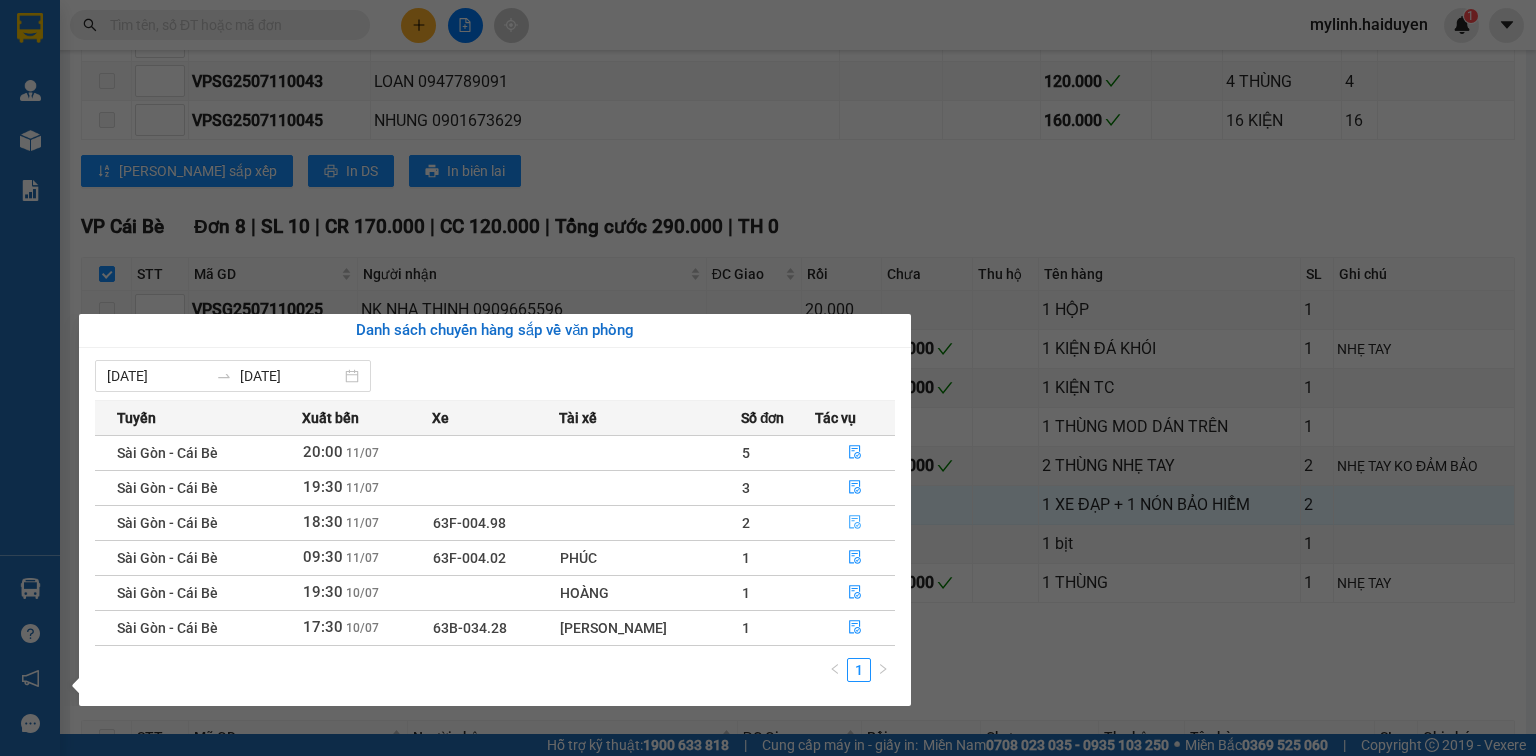 click 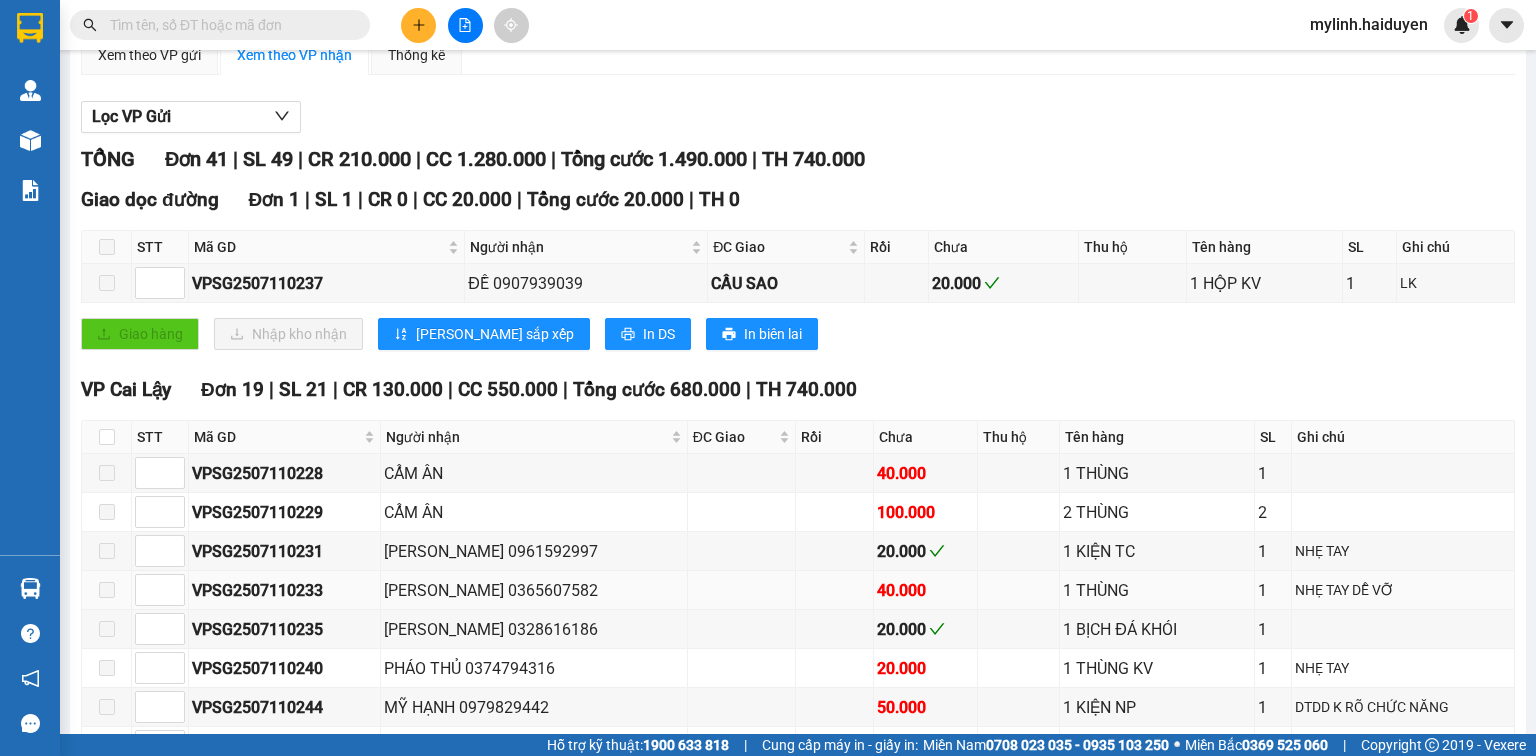 scroll, scrollTop: 0, scrollLeft: 0, axis: both 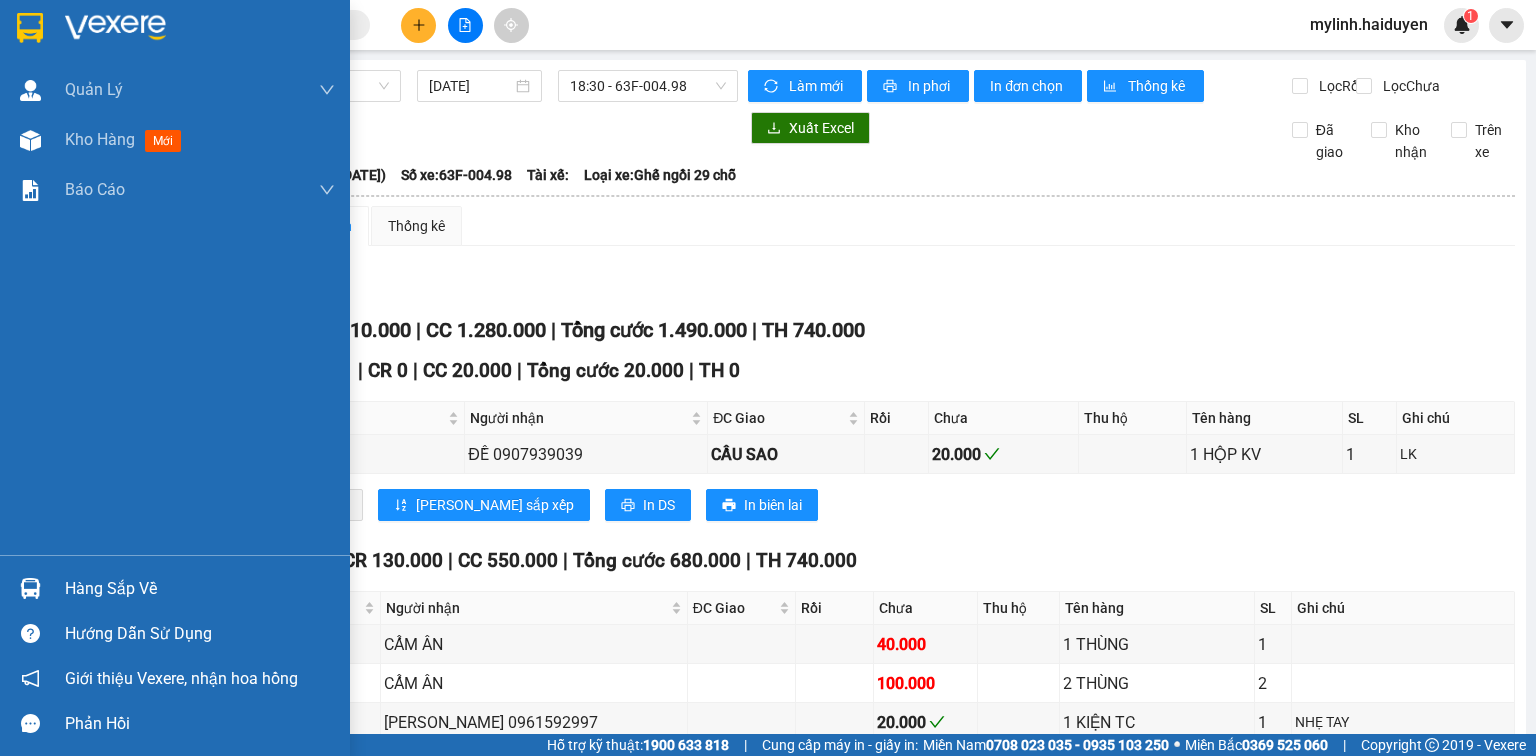 click on "Hàng sắp về" at bounding box center (200, 589) 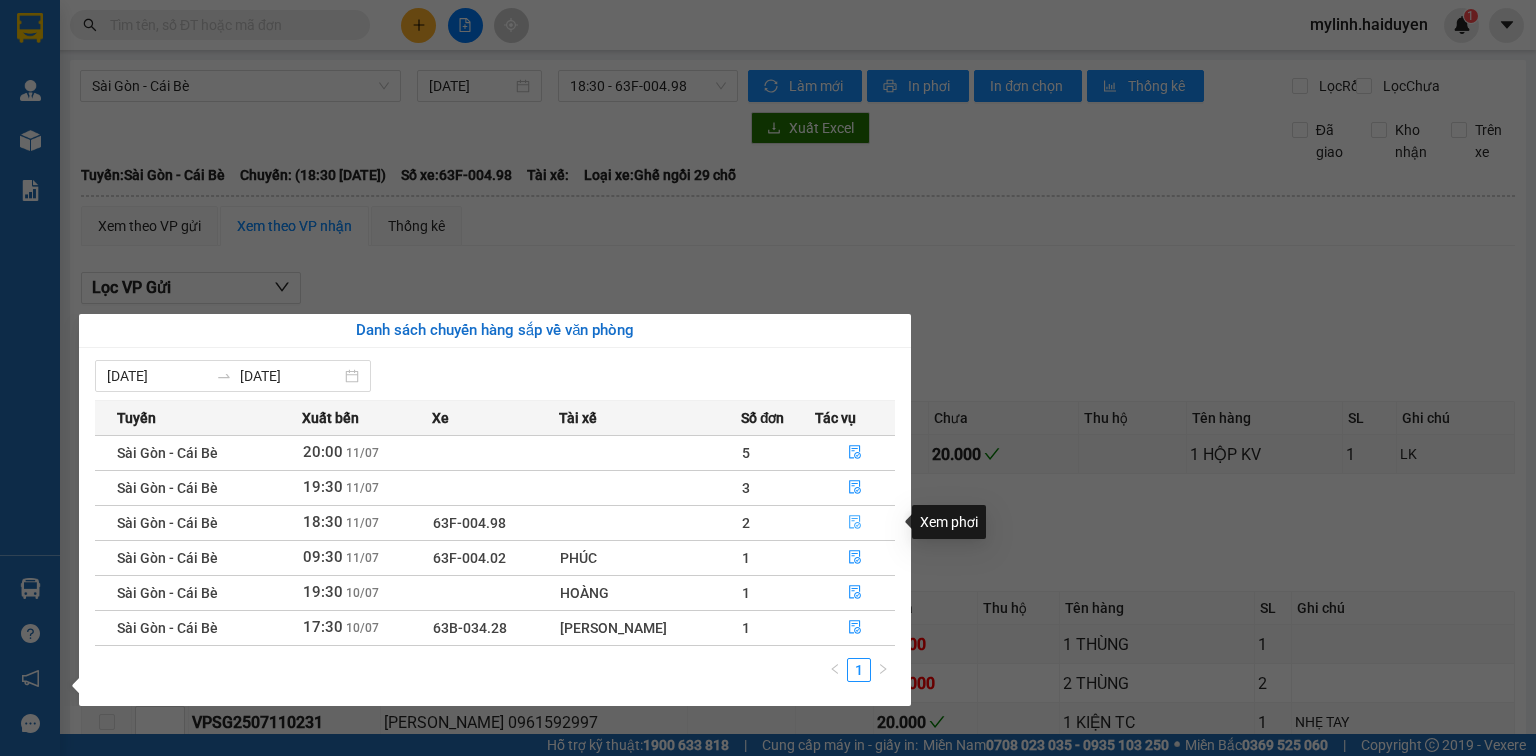 click 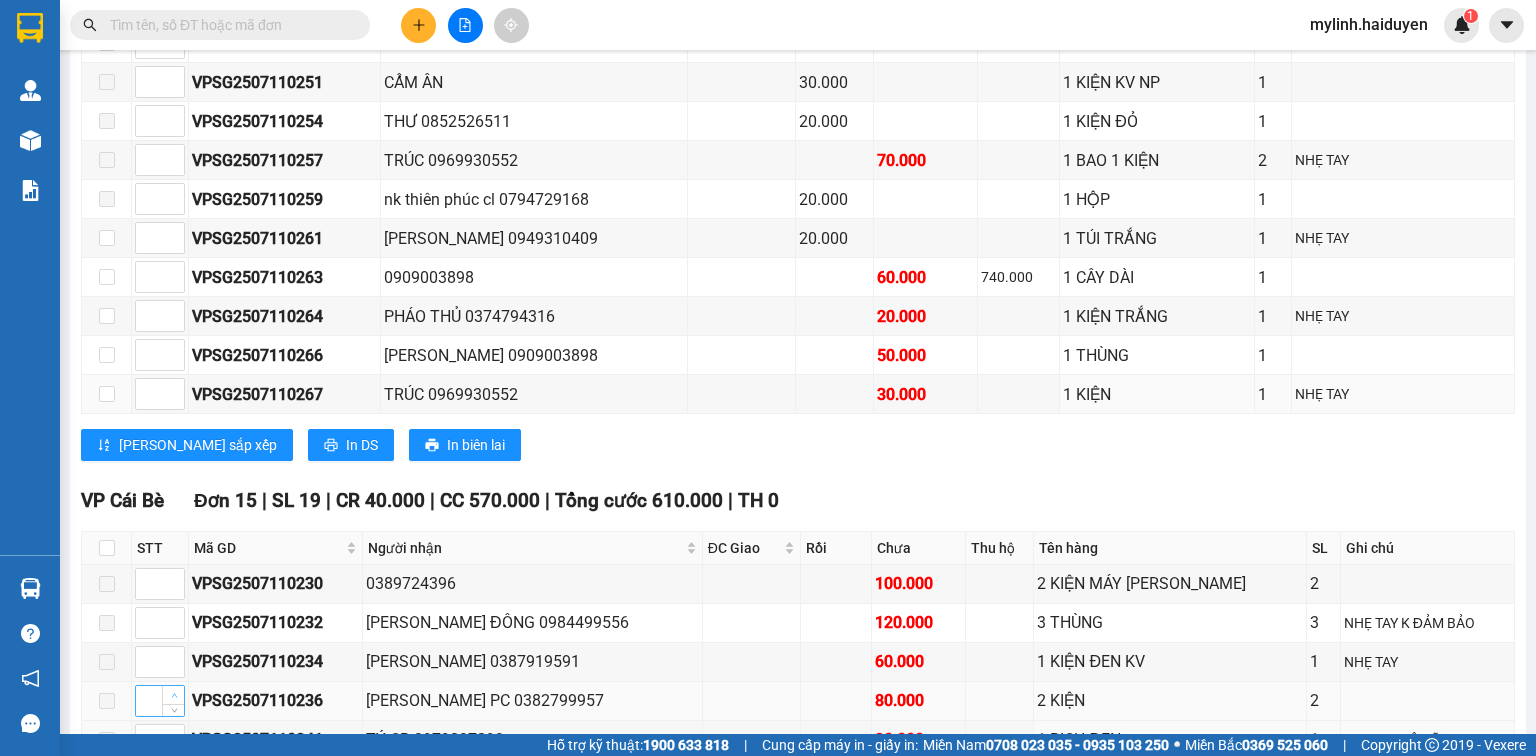 scroll, scrollTop: 1120, scrollLeft: 0, axis: vertical 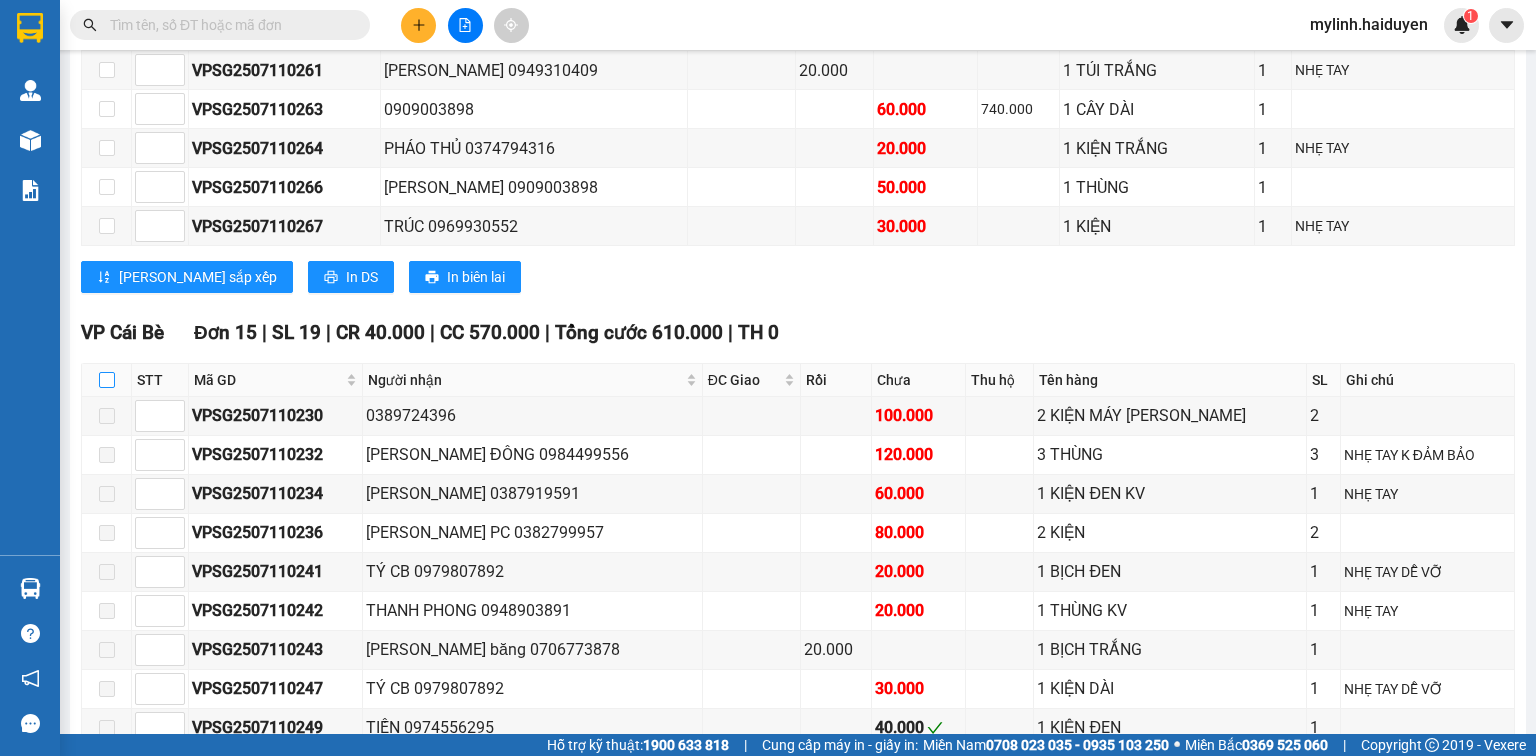 click at bounding box center [107, 380] 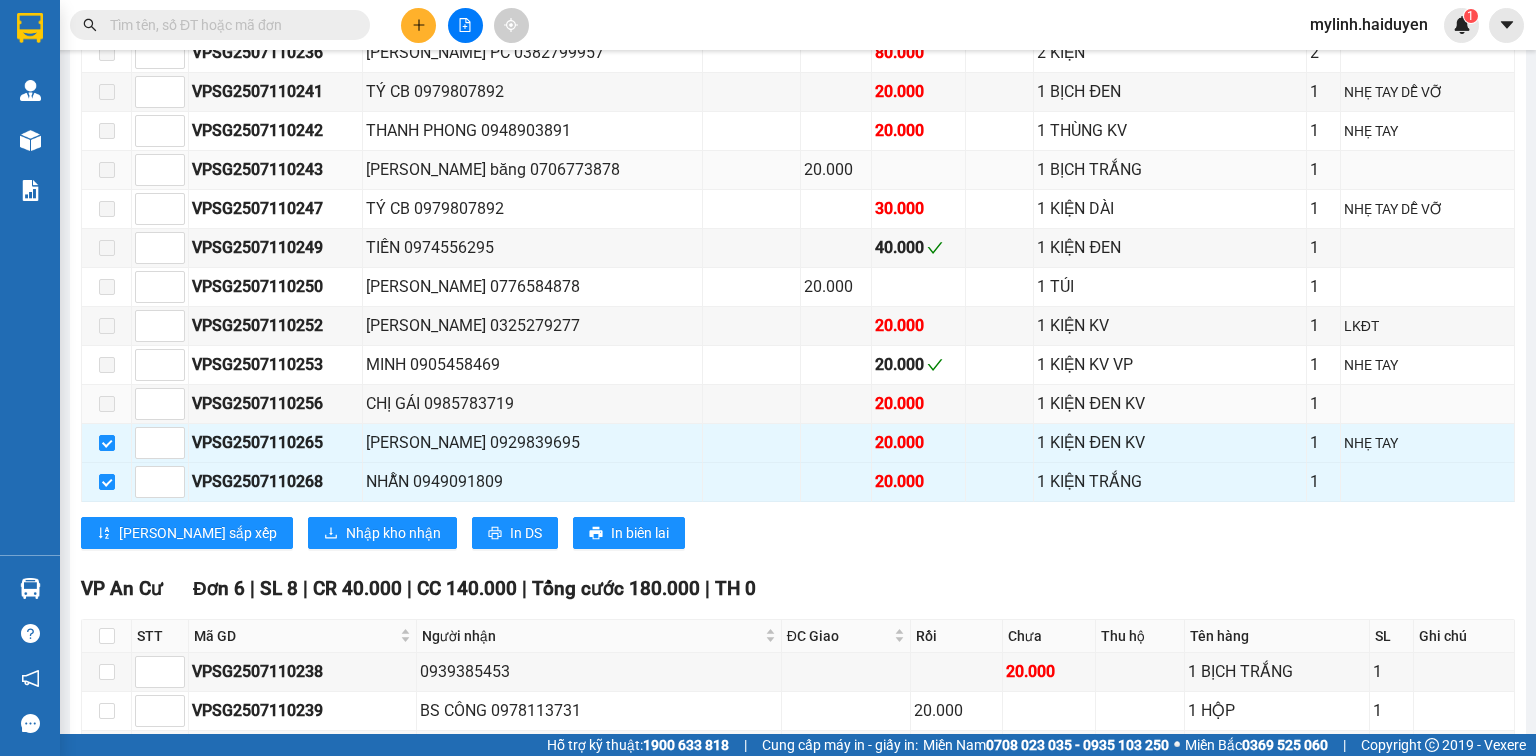 scroll, scrollTop: 1845, scrollLeft: 0, axis: vertical 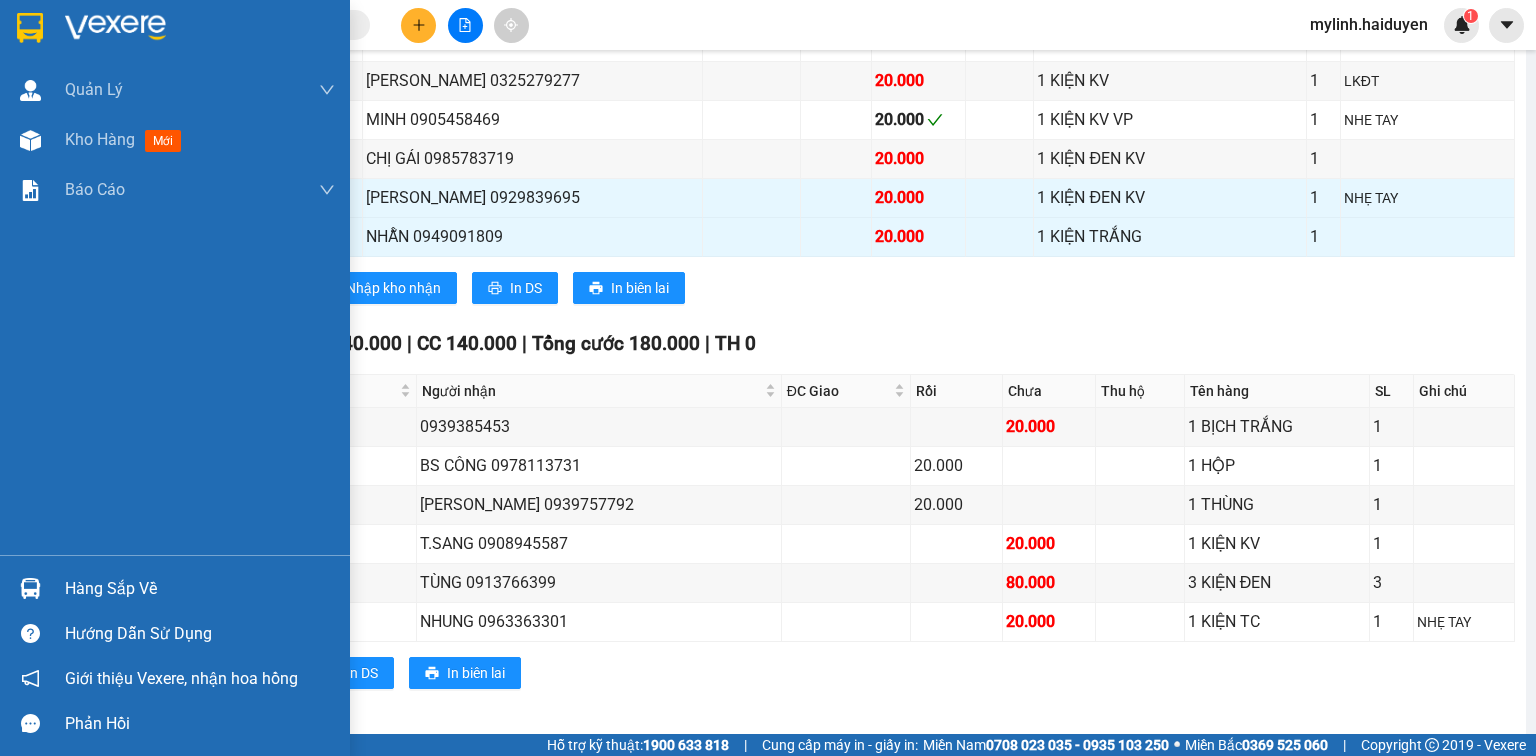 click on "Hàng sắp về" at bounding box center [175, 588] 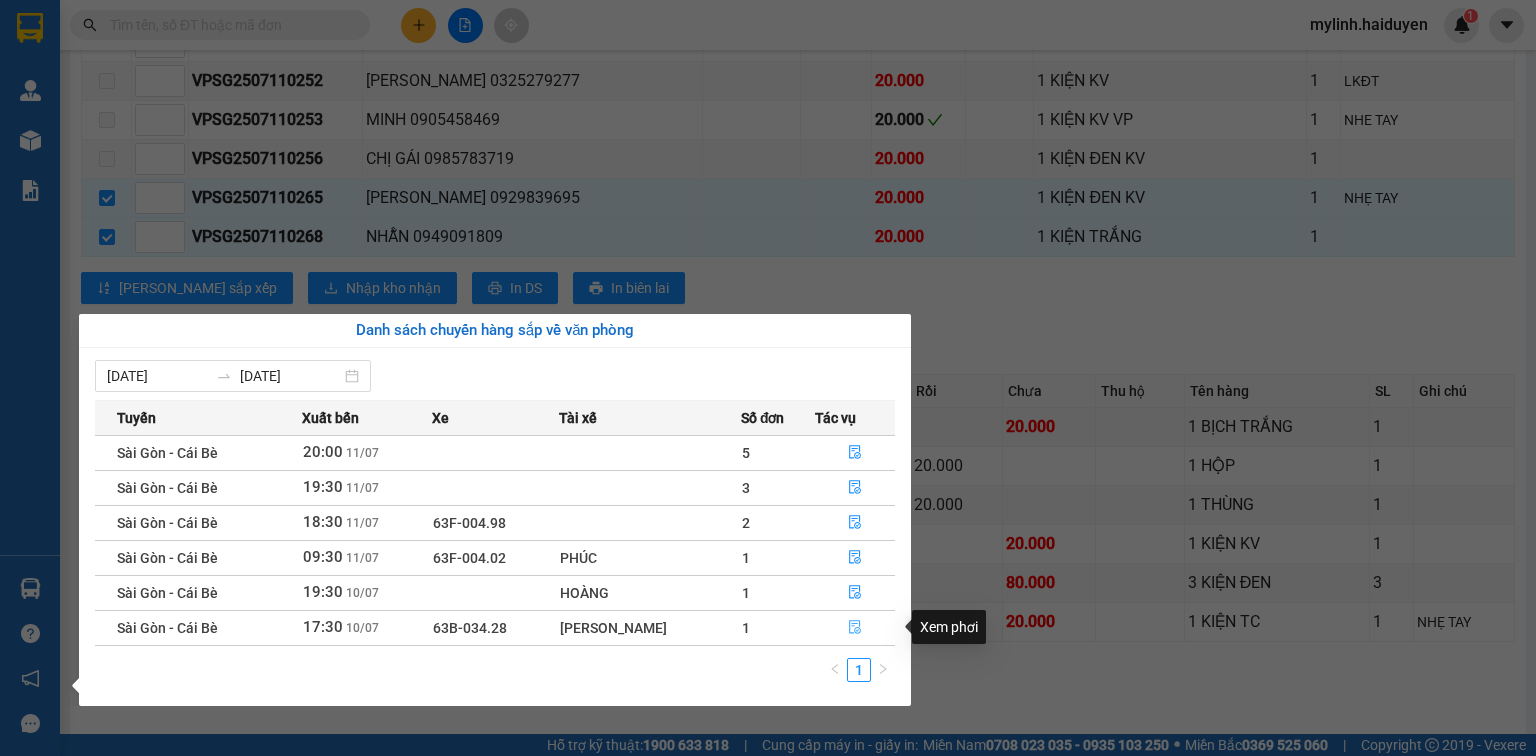 click at bounding box center (855, 628) 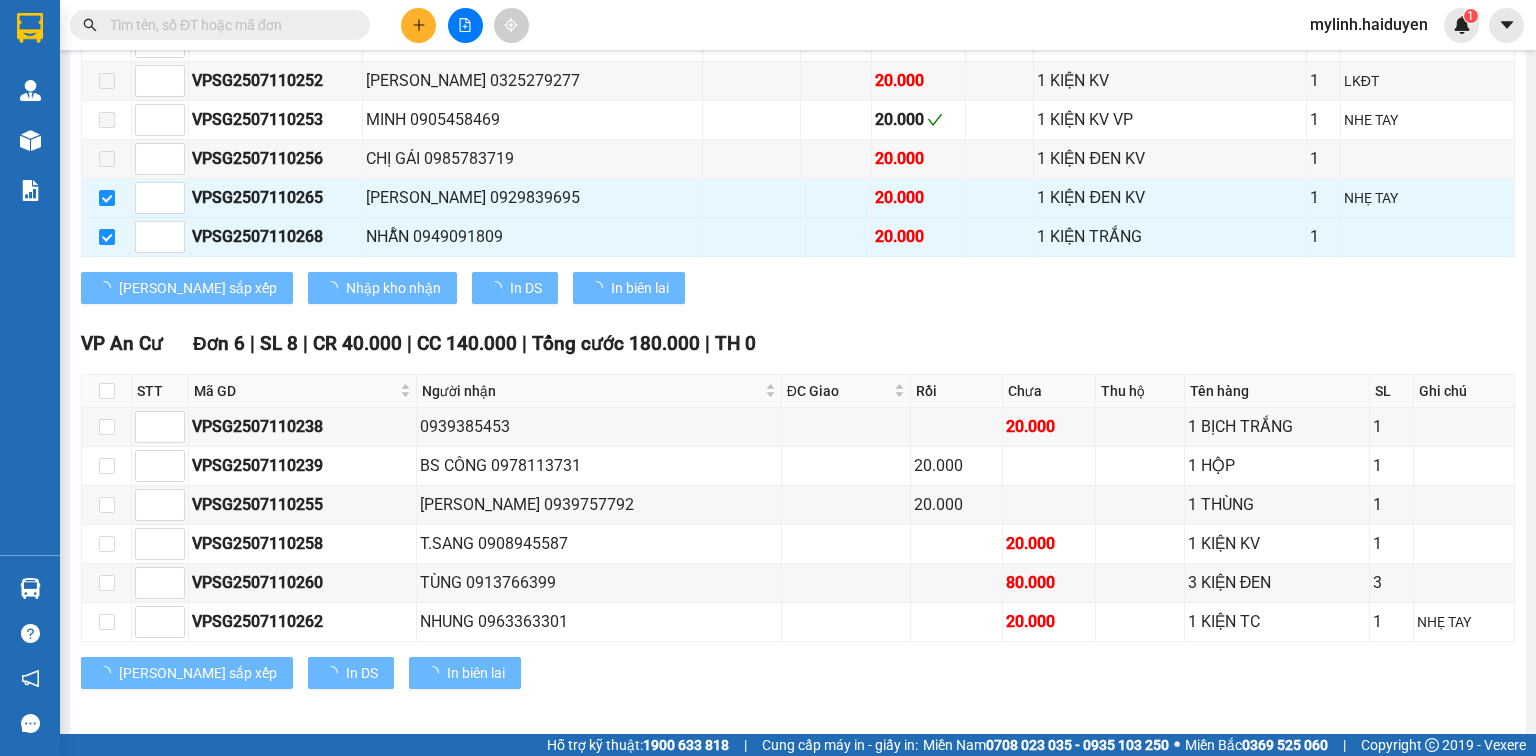 checkbox on "false" 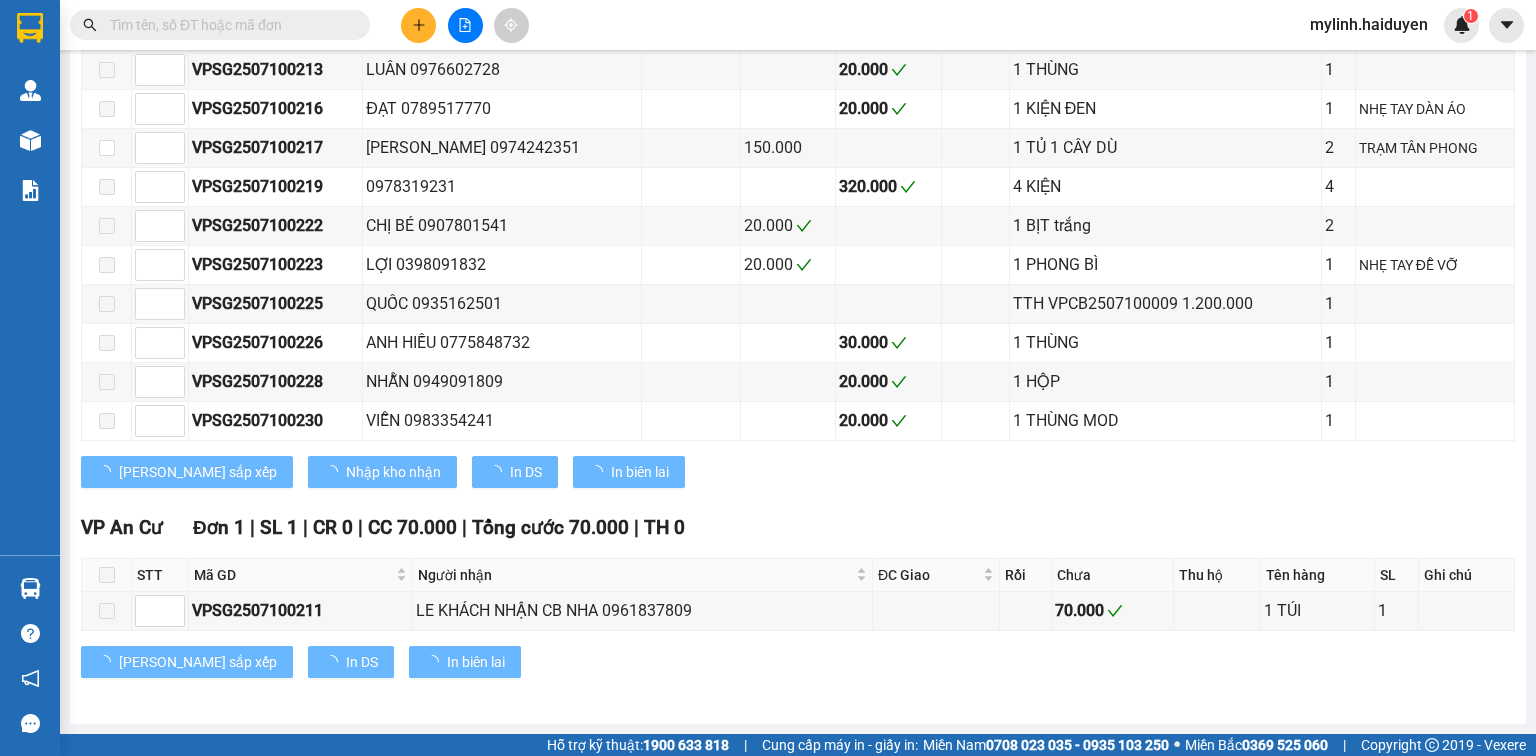 scroll, scrollTop: 1039, scrollLeft: 0, axis: vertical 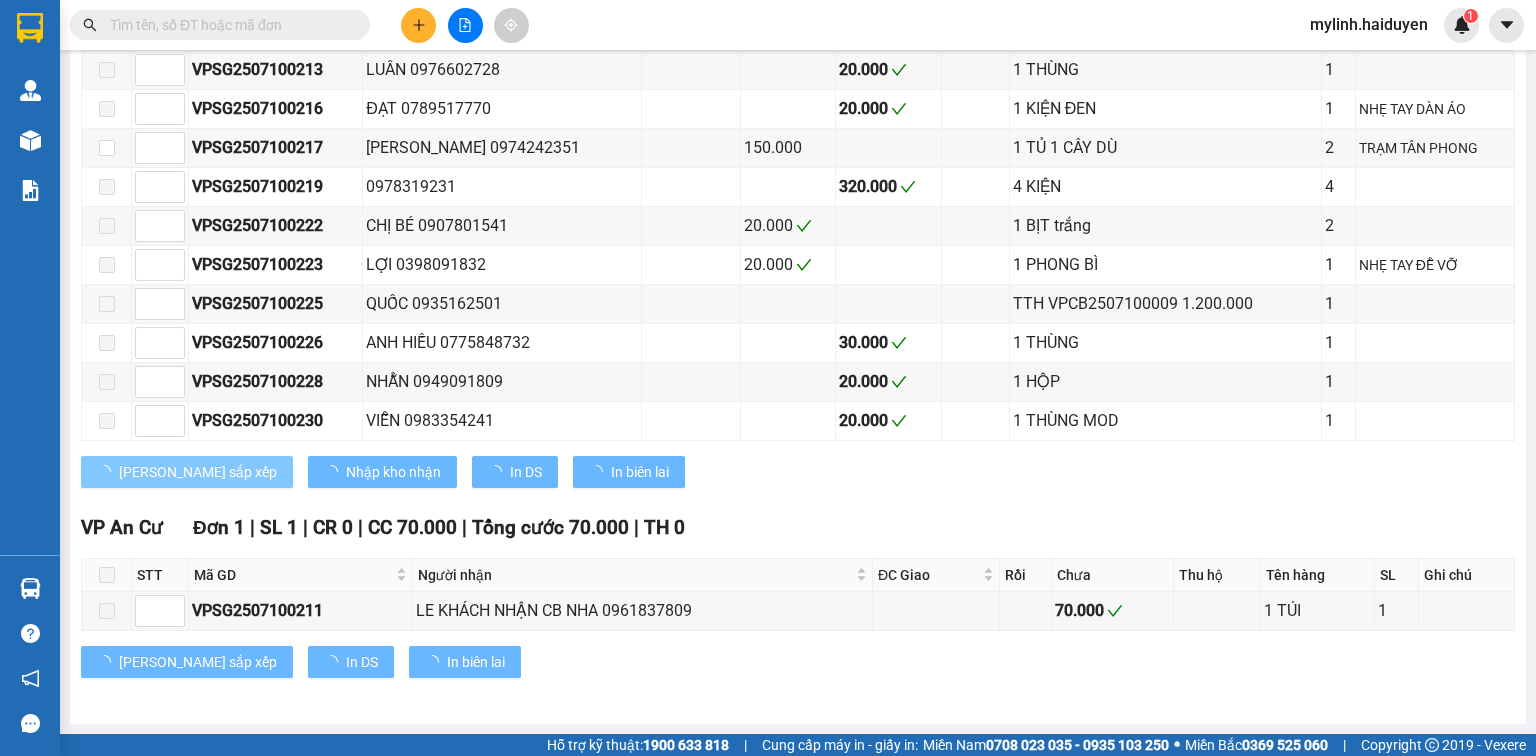 type on "10/07/2025" 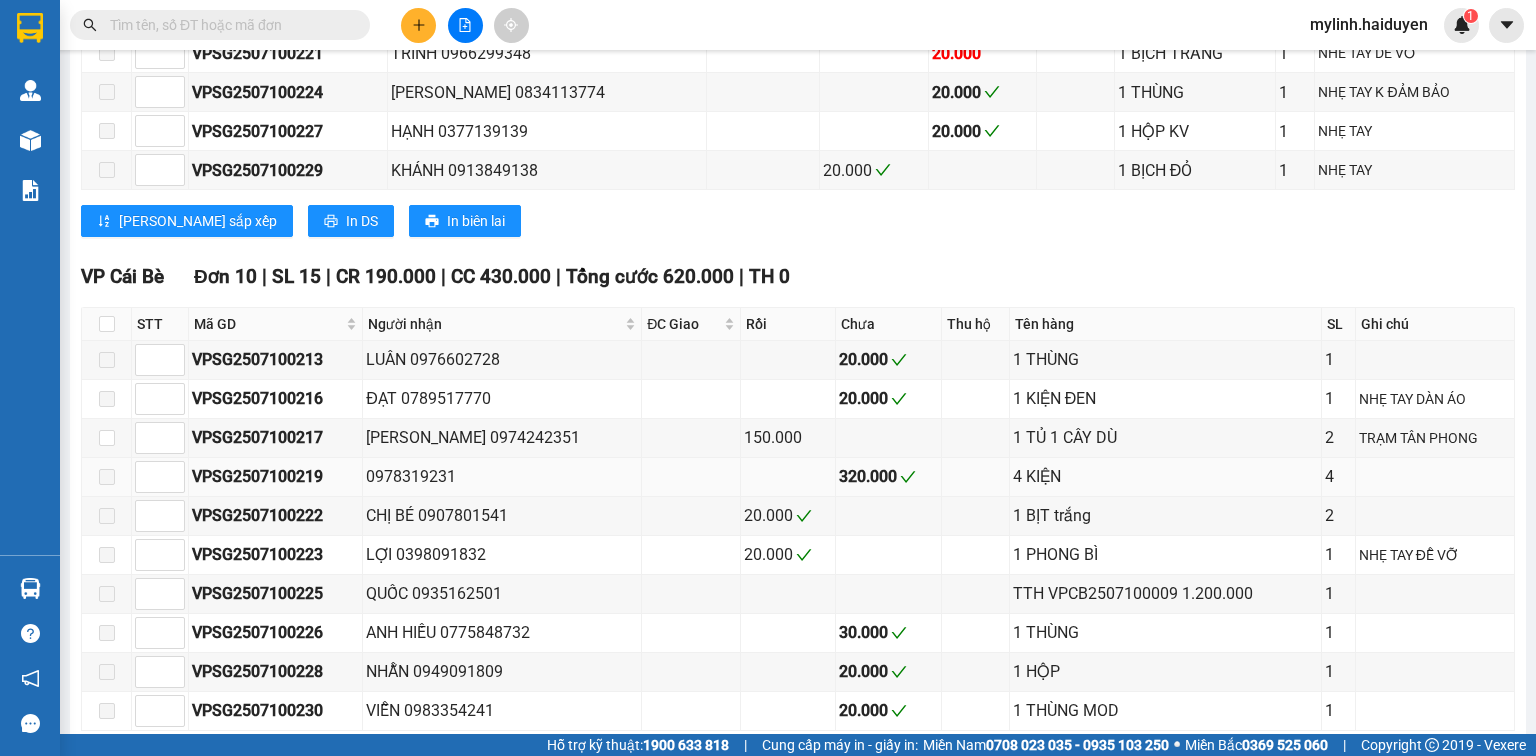 scroll, scrollTop: 719, scrollLeft: 0, axis: vertical 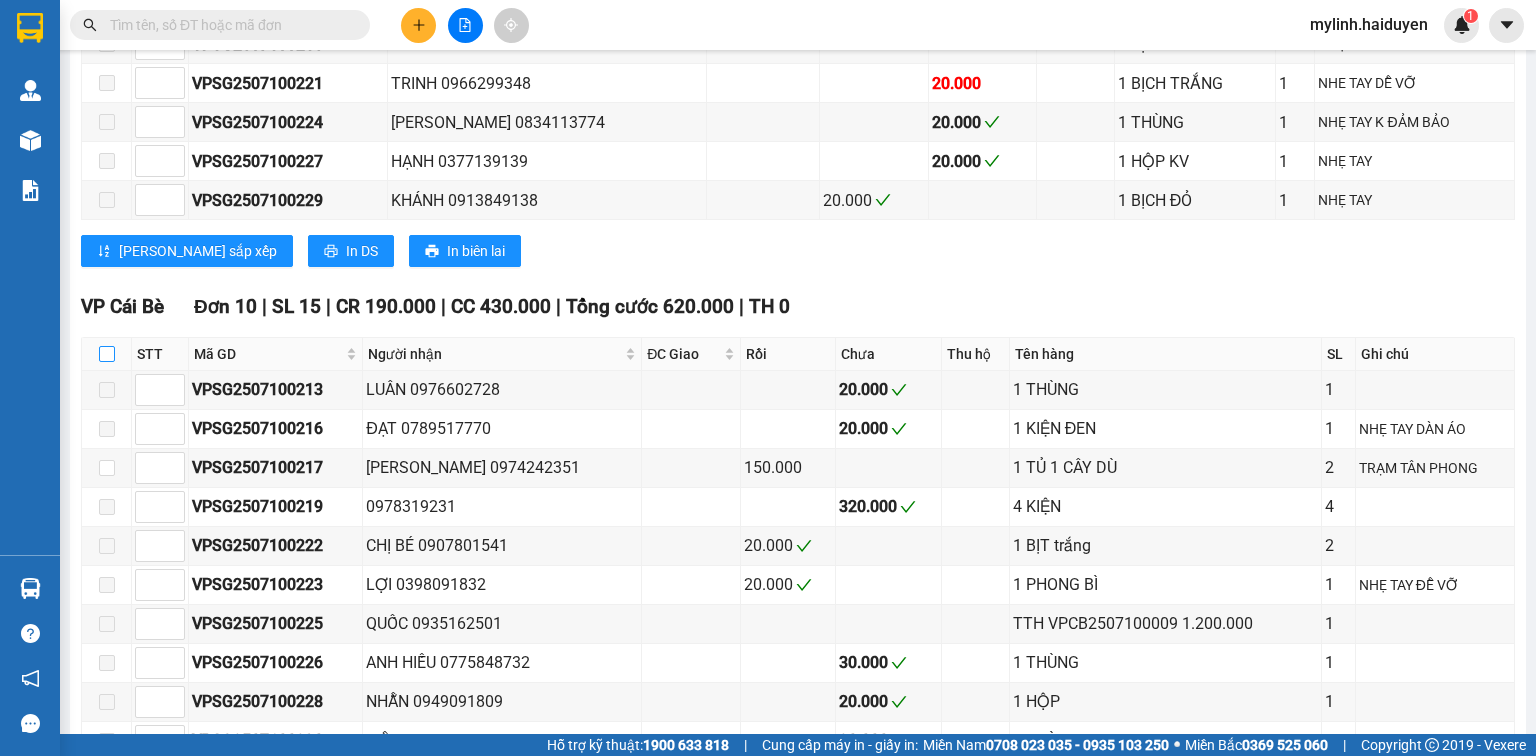 click at bounding box center (107, 354) 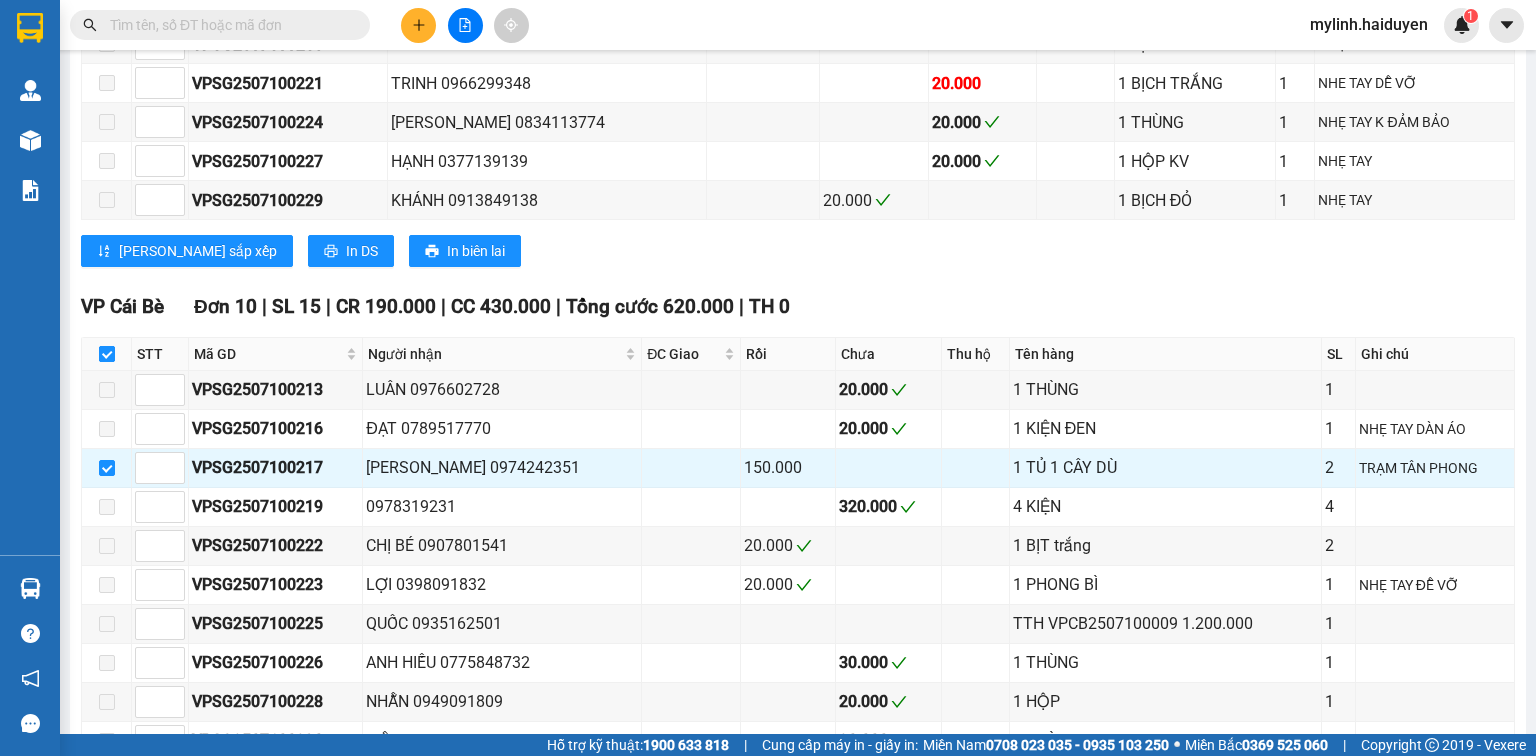 click at bounding box center (107, 354) 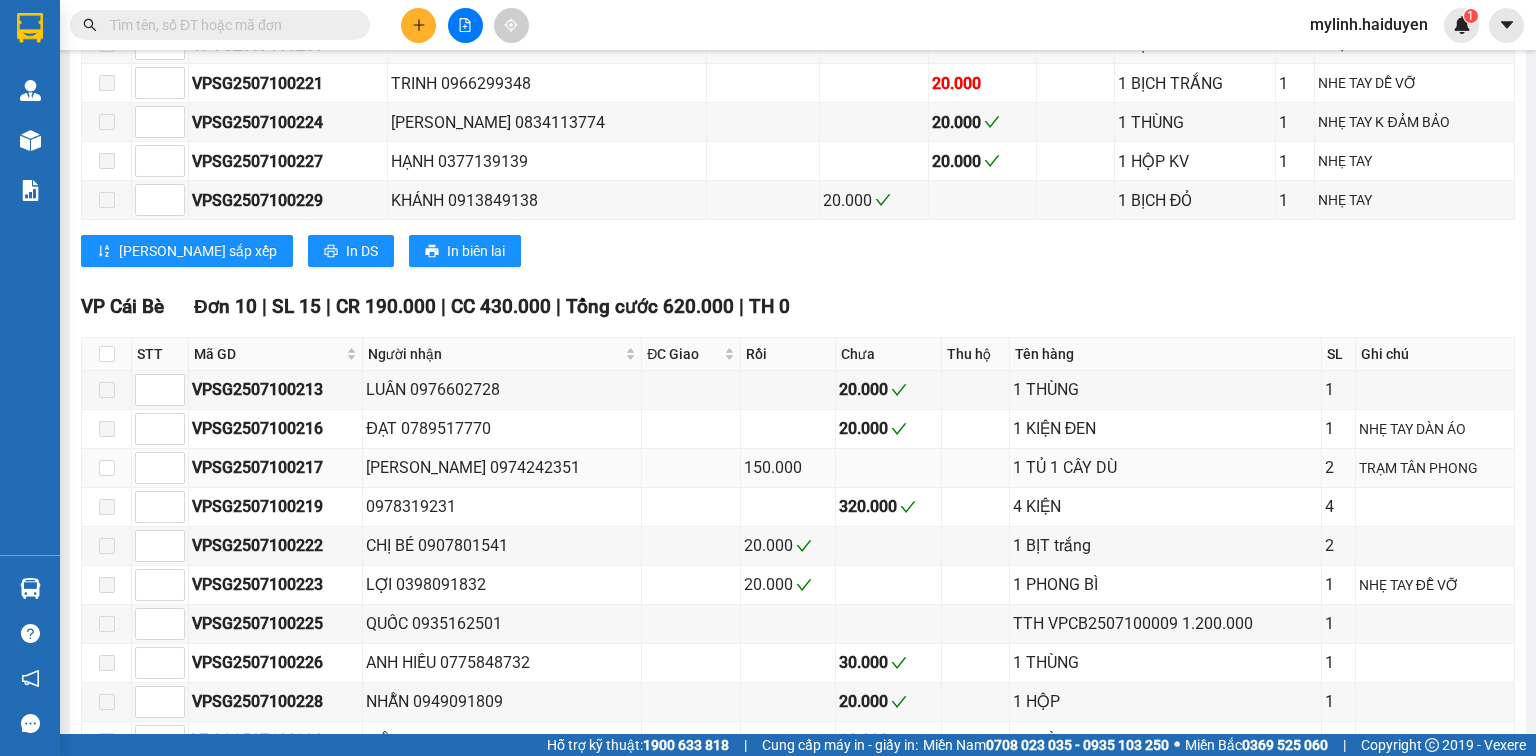 click at bounding box center [691, 468] 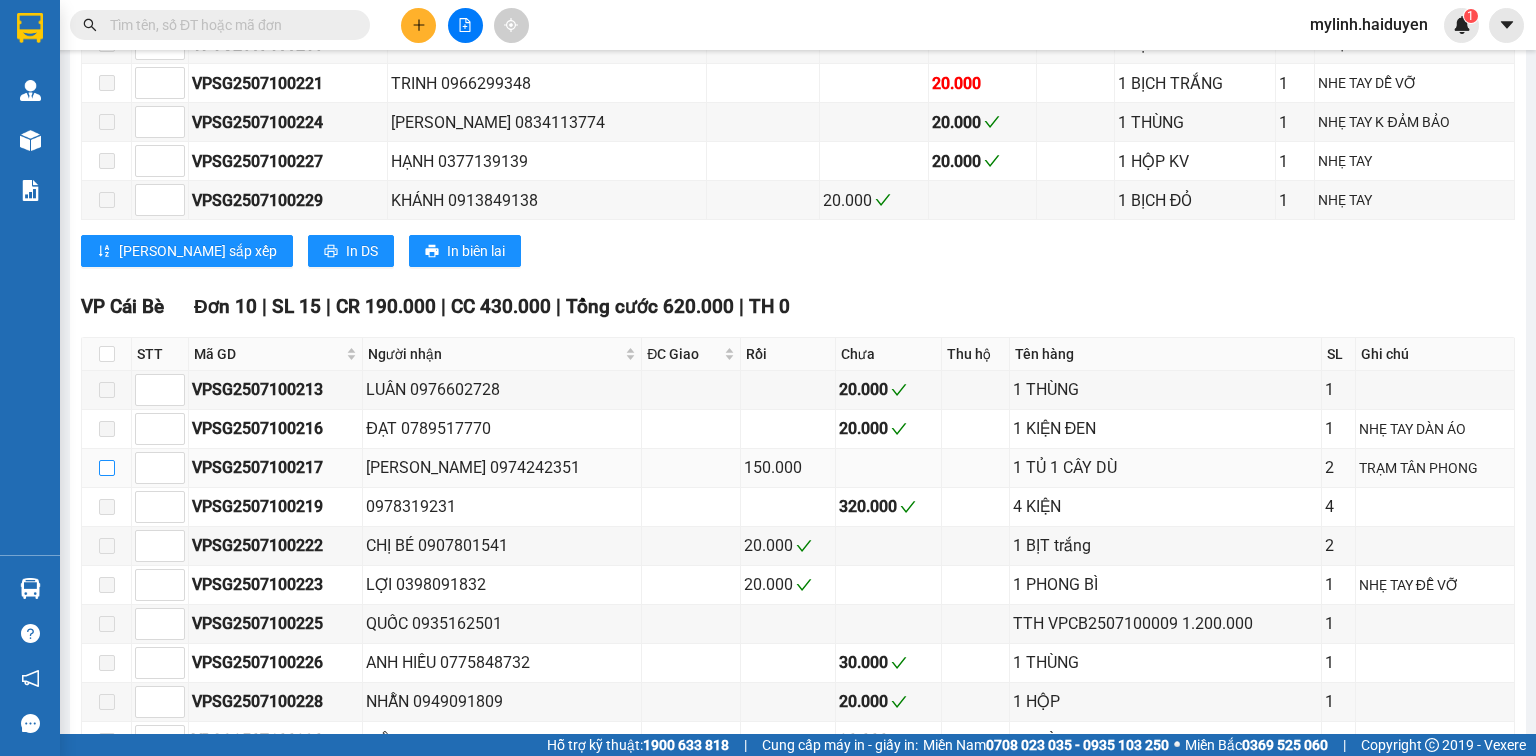 click at bounding box center (107, 468) 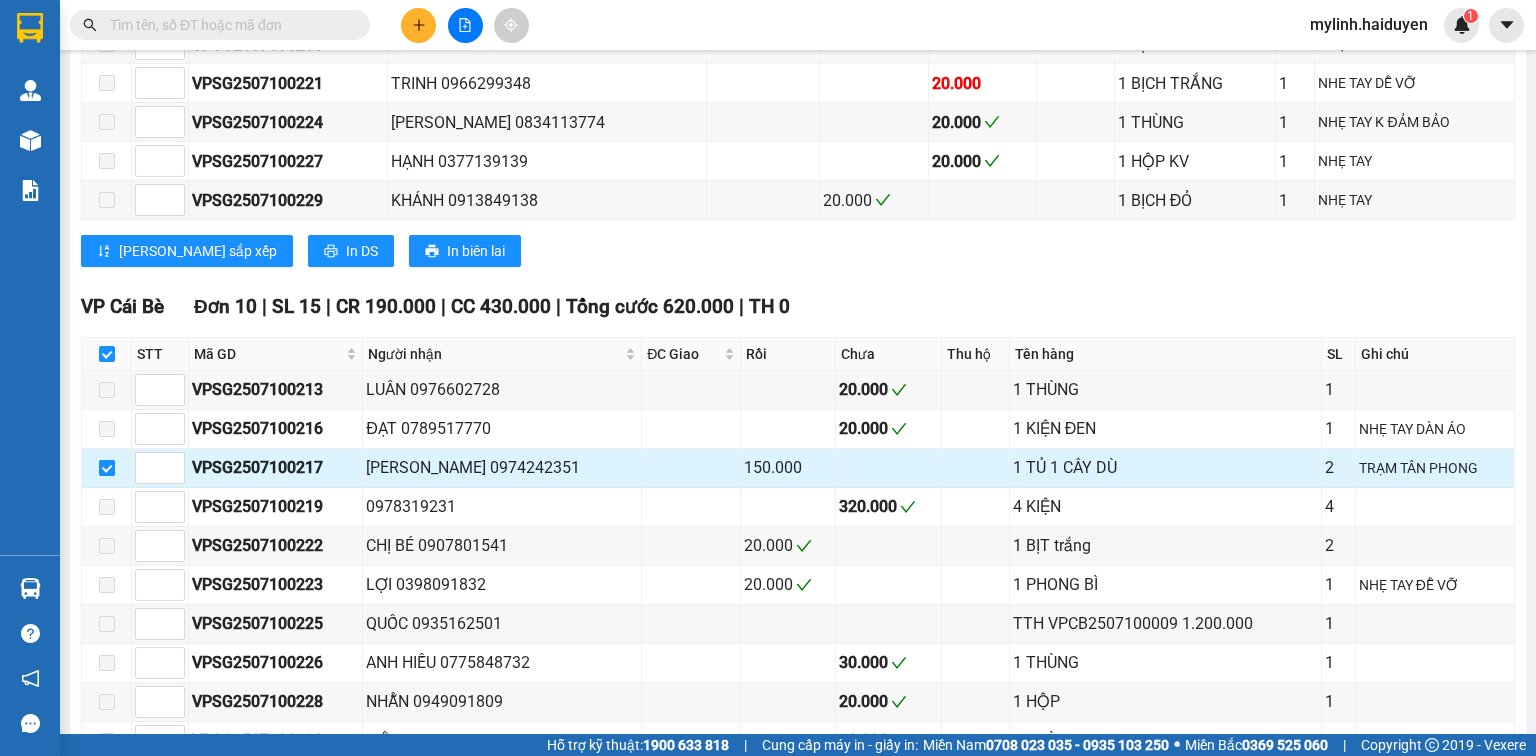 click at bounding box center [107, 468] 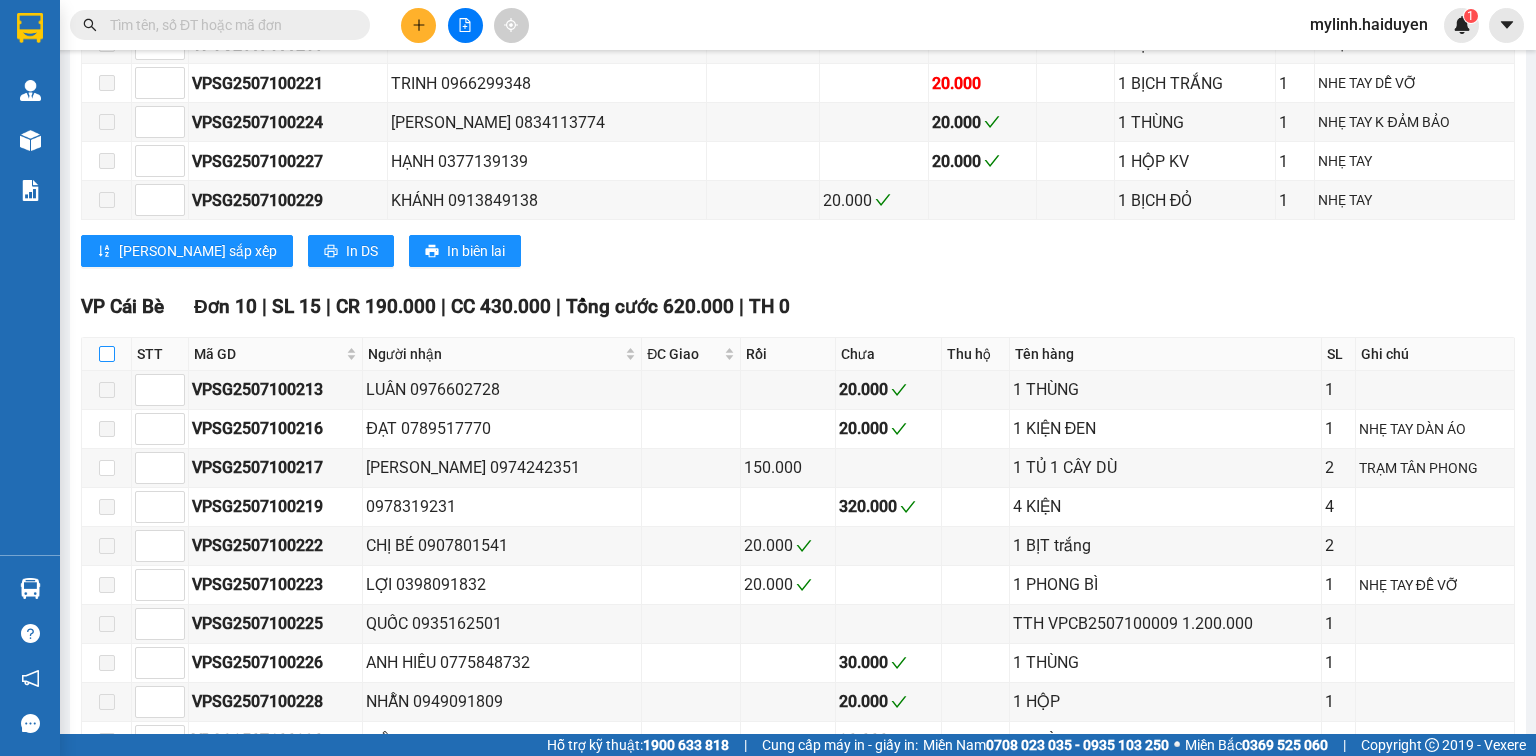 click at bounding box center [107, 354] 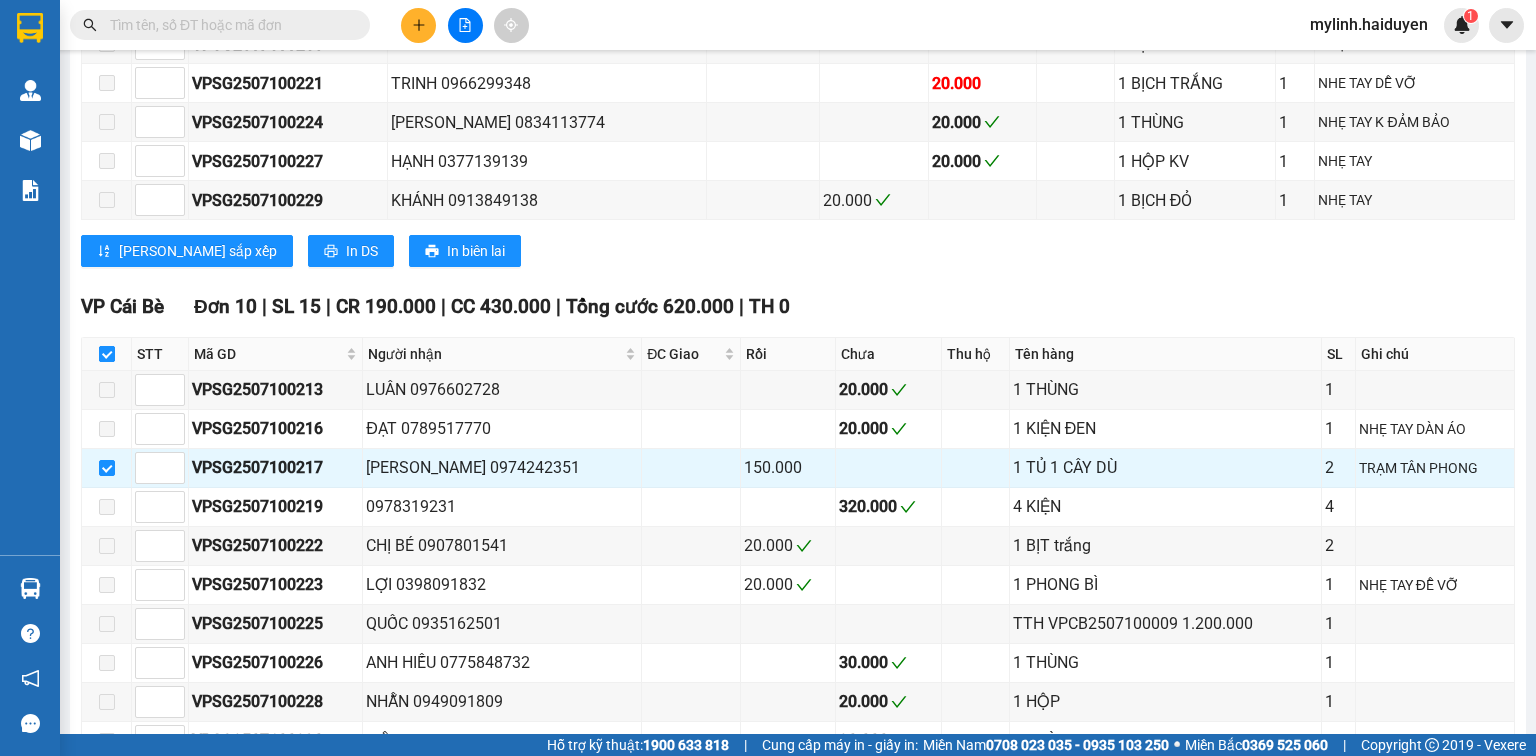click at bounding box center (107, 354) 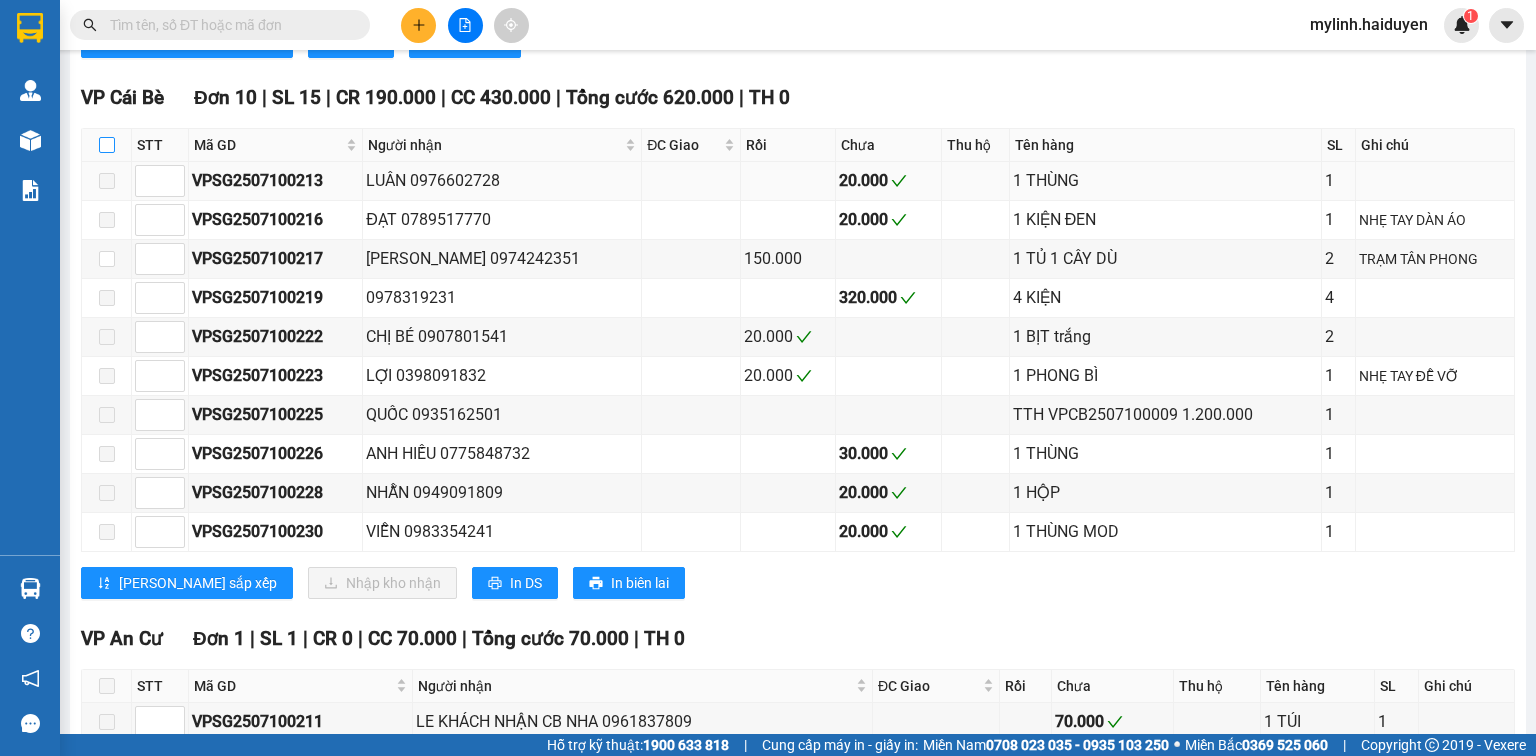scroll, scrollTop: 1039, scrollLeft: 0, axis: vertical 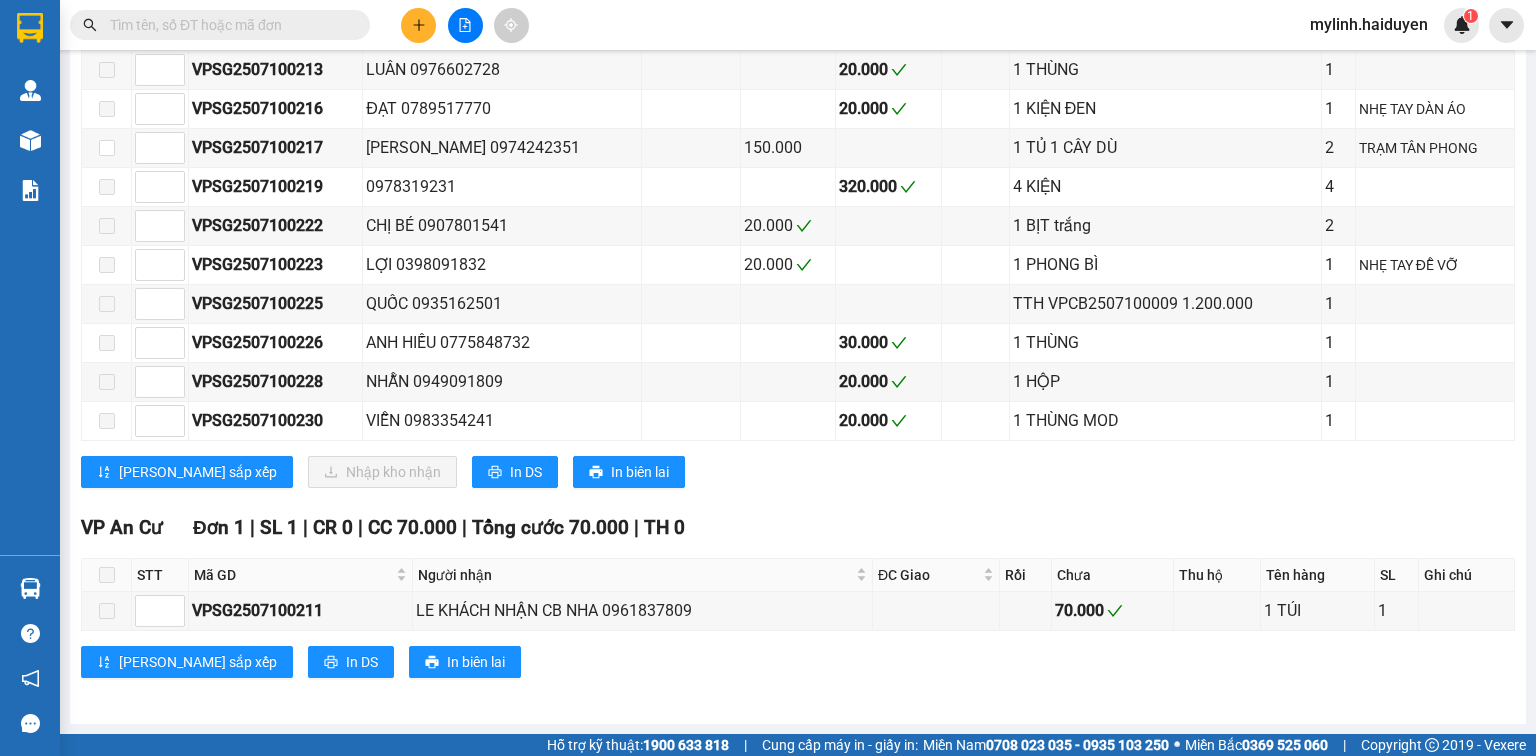 click on "VP An Cư Đơn   1 | SL   1 | CR   0 | CC   70.000 | Tổng cước   70.000 | TH   0" at bounding box center [798, 528] 